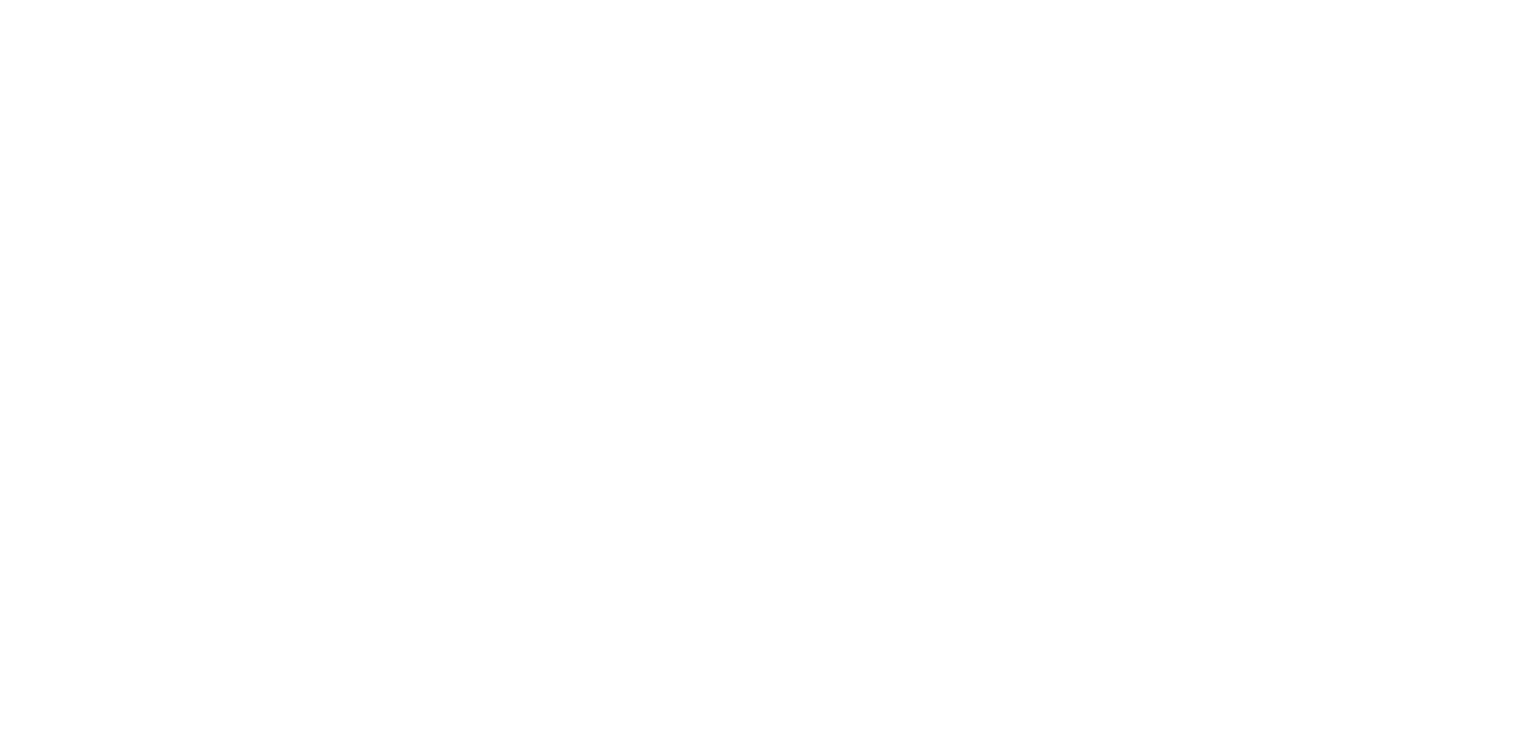 scroll, scrollTop: 0, scrollLeft: 0, axis: both 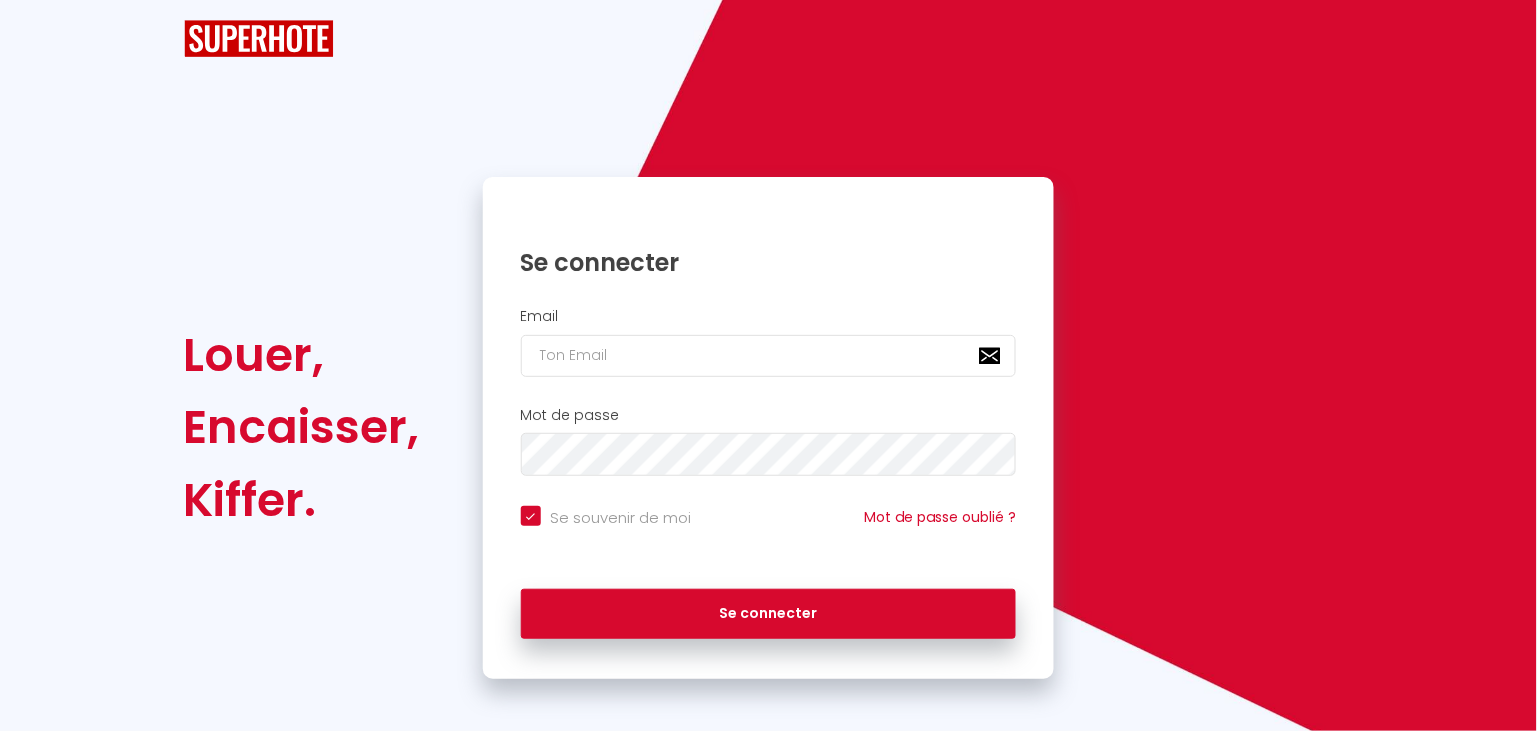 checkbox on "true" 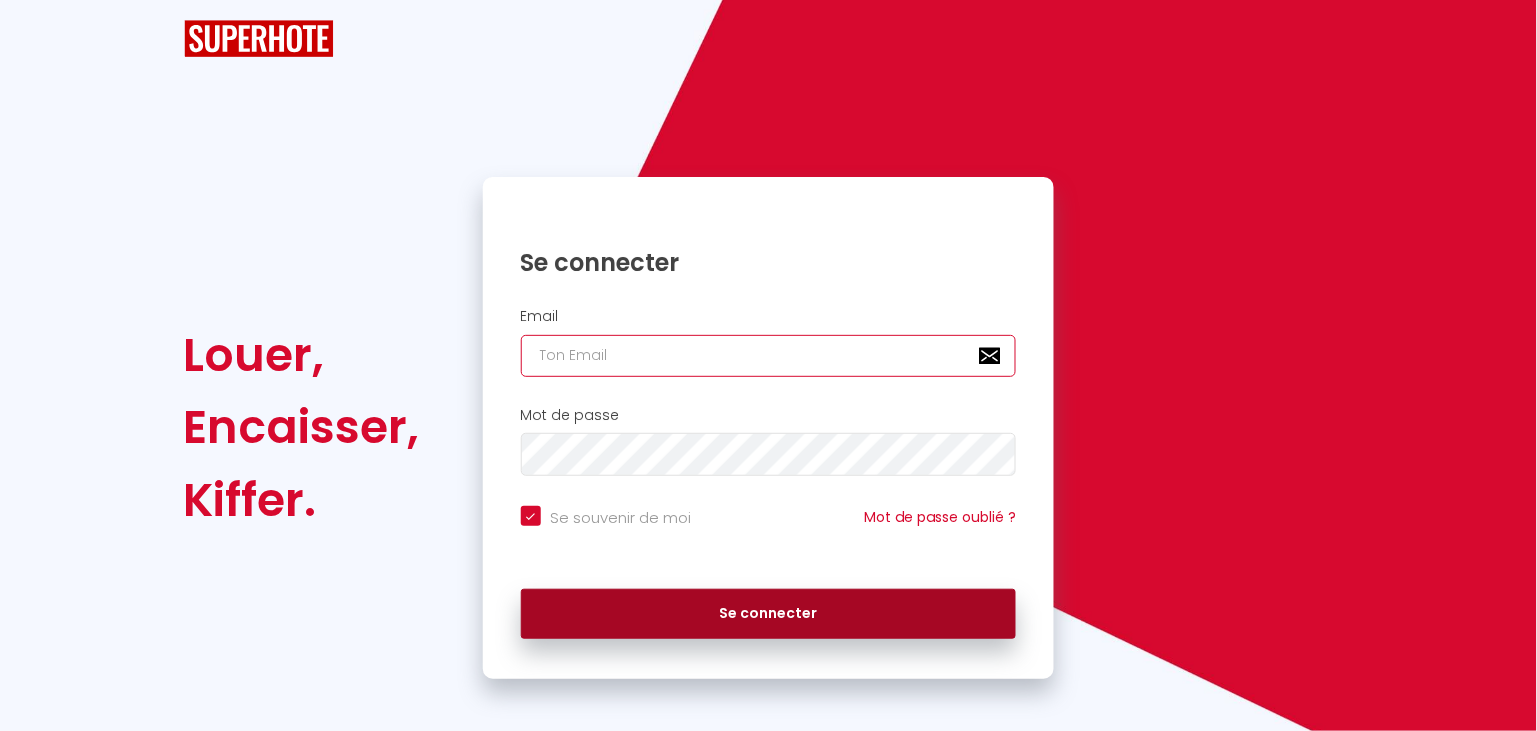 type on "[PERSON_NAME][EMAIL_ADDRESS][DOMAIN_NAME]" 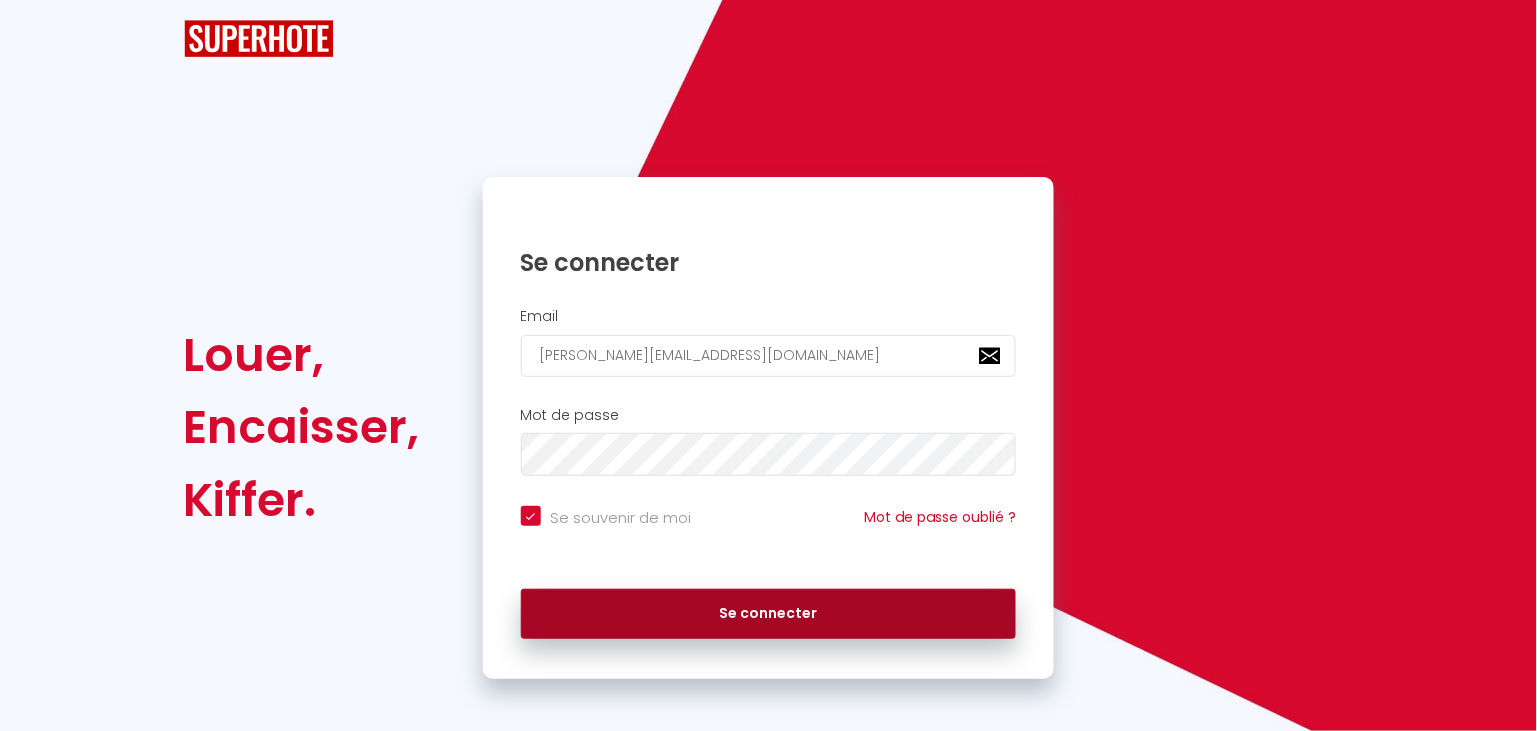 click on "Se connecter" at bounding box center (769, 614) 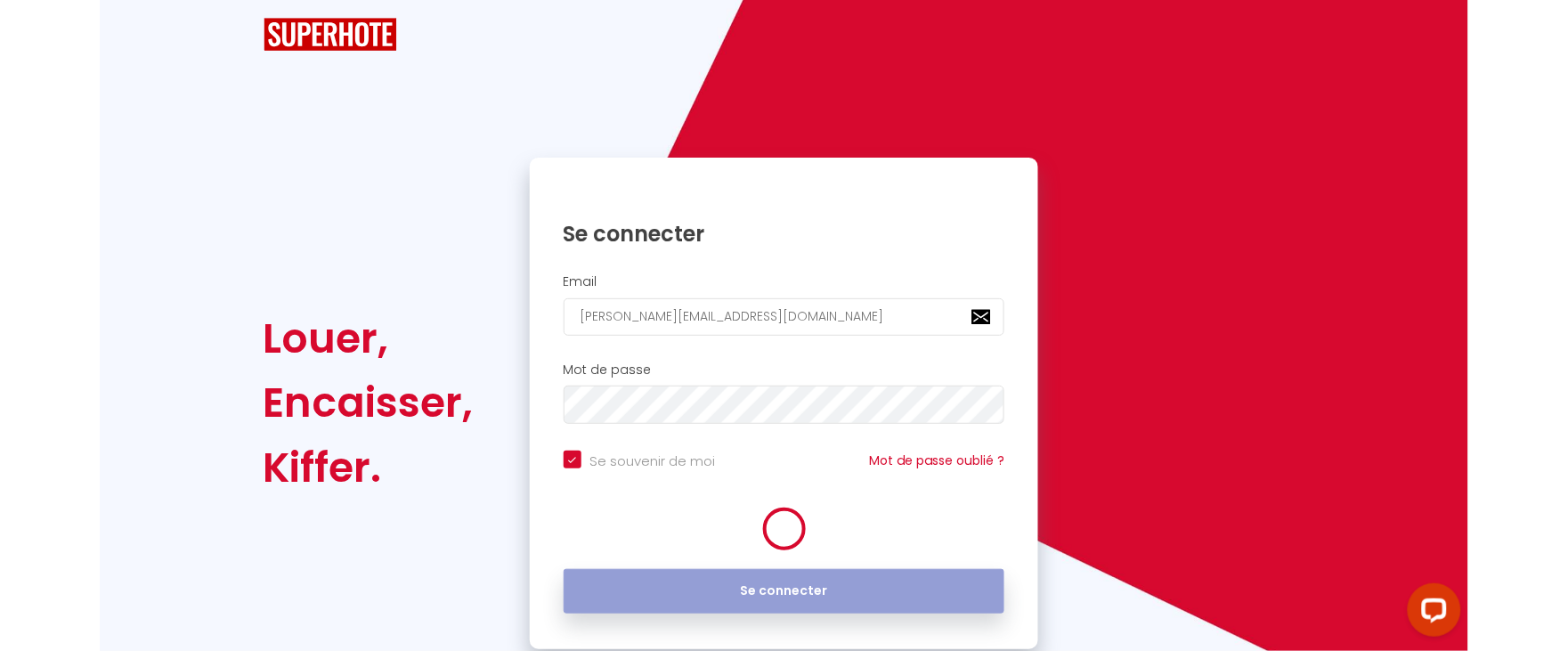 scroll, scrollTop: 0, scrollLeft: 0, axis: both 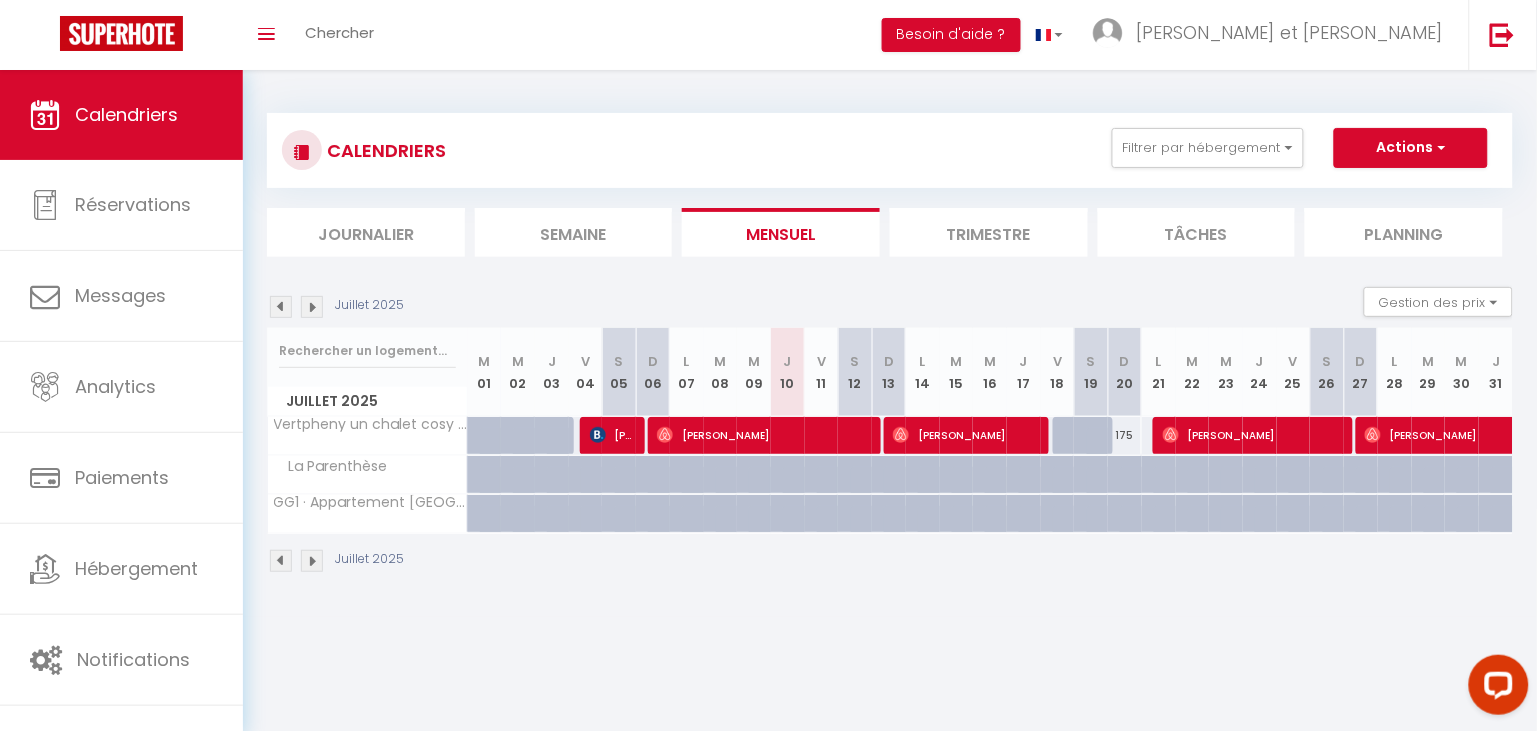 click at bounding box center (312, 307) 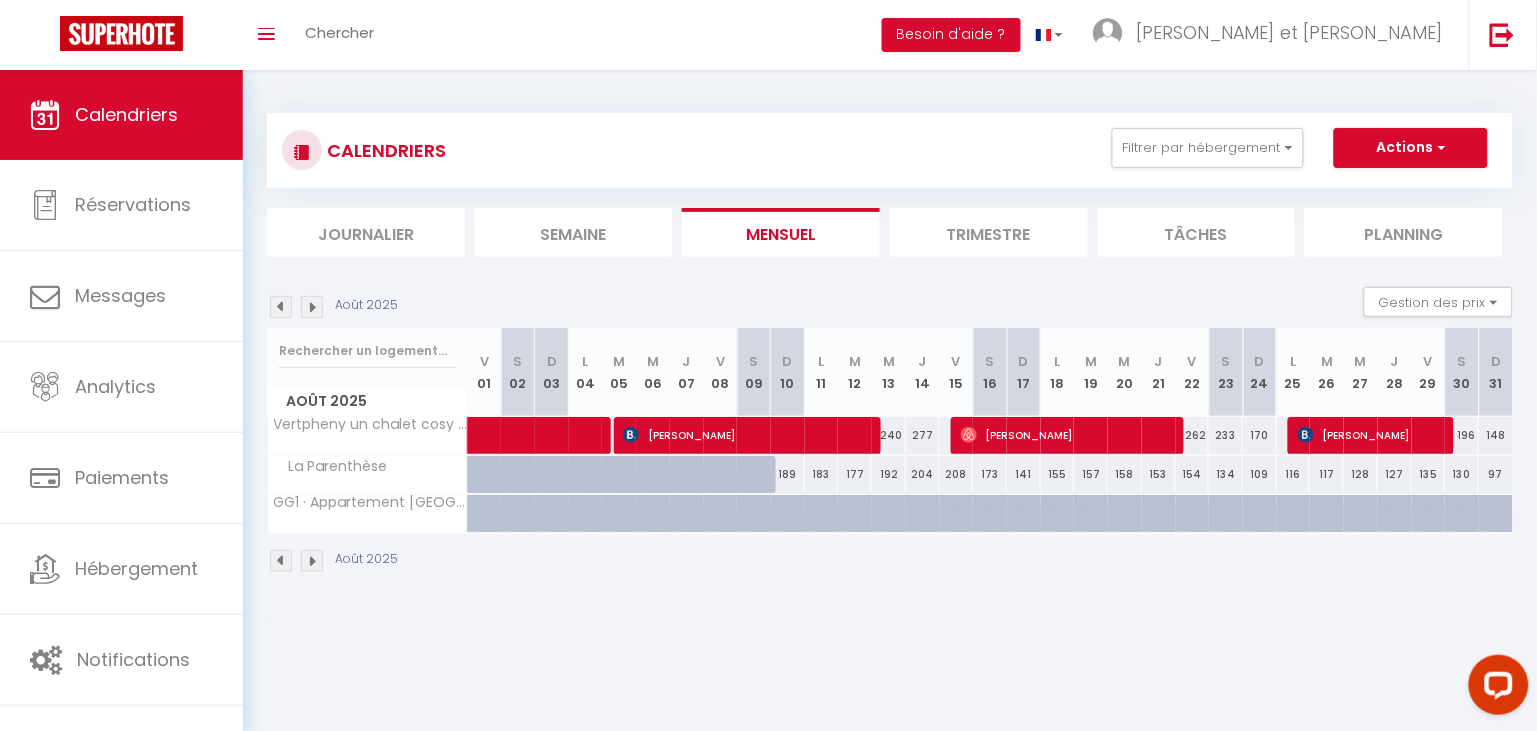 click at bounding box center [312, 307] 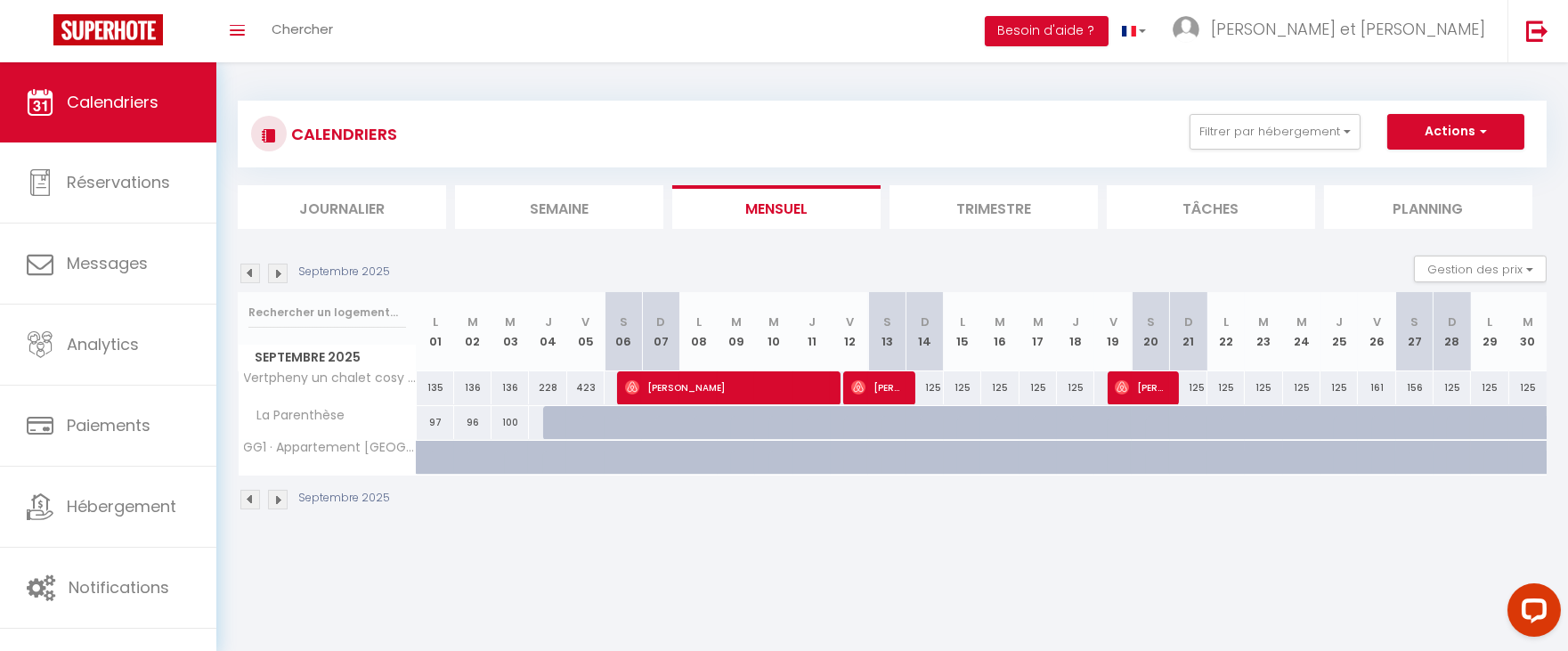 click at bounding box center [250, 273] 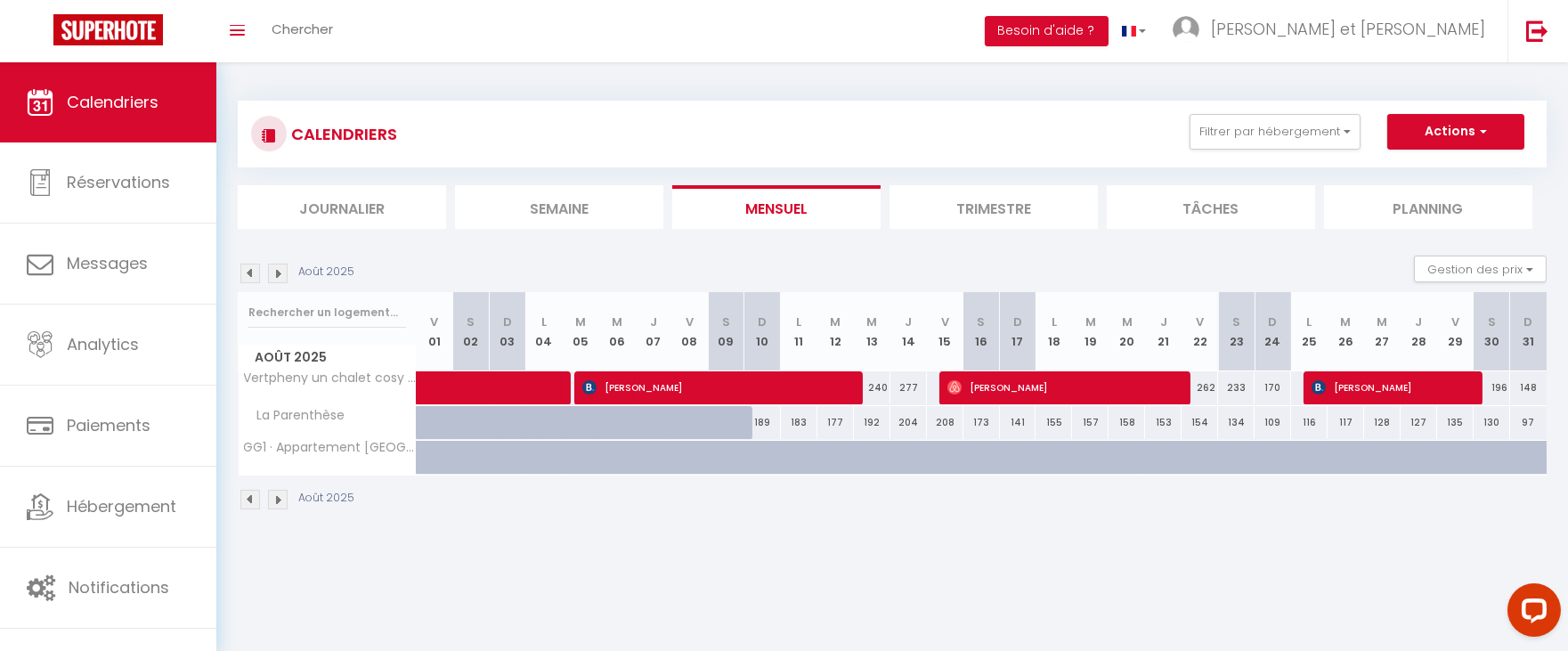 click at bounding box center (250, 273) 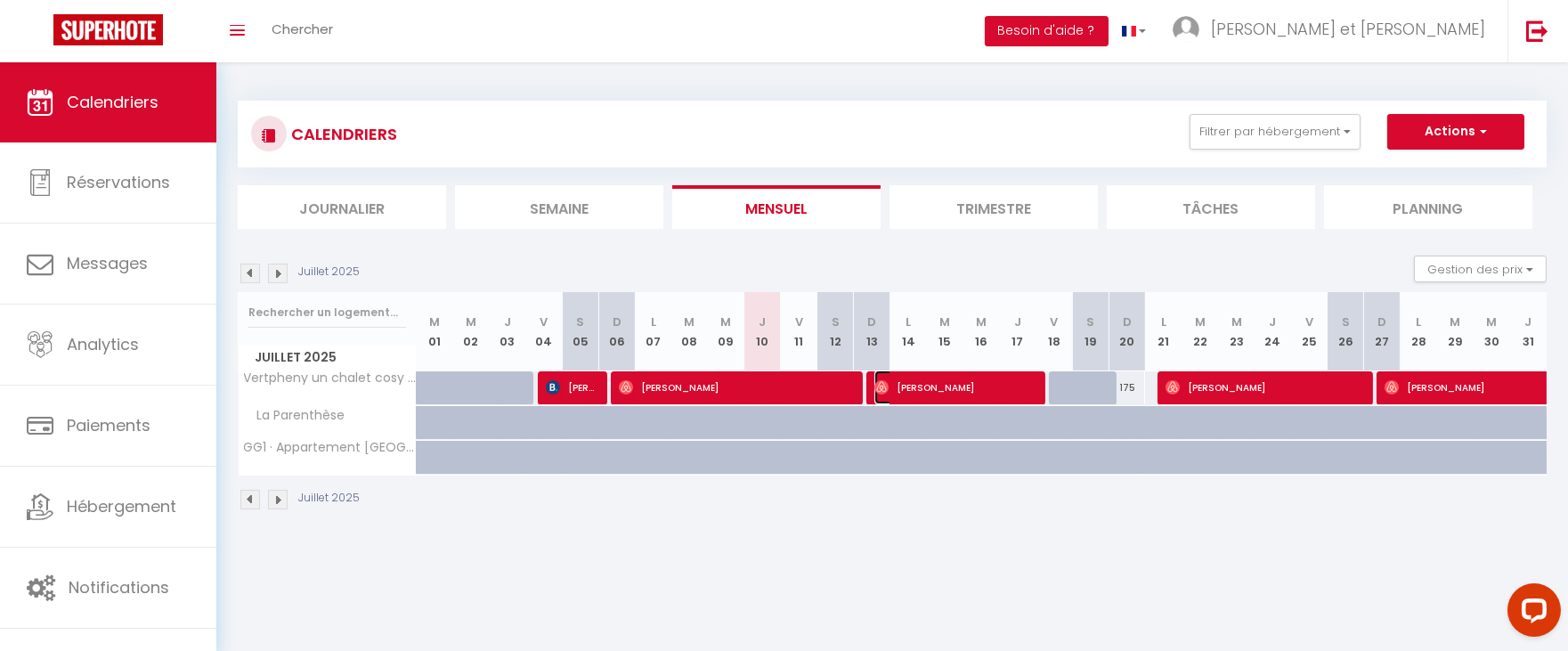 click on "[PERSON_NAME]" at bounding box center [954, 387] 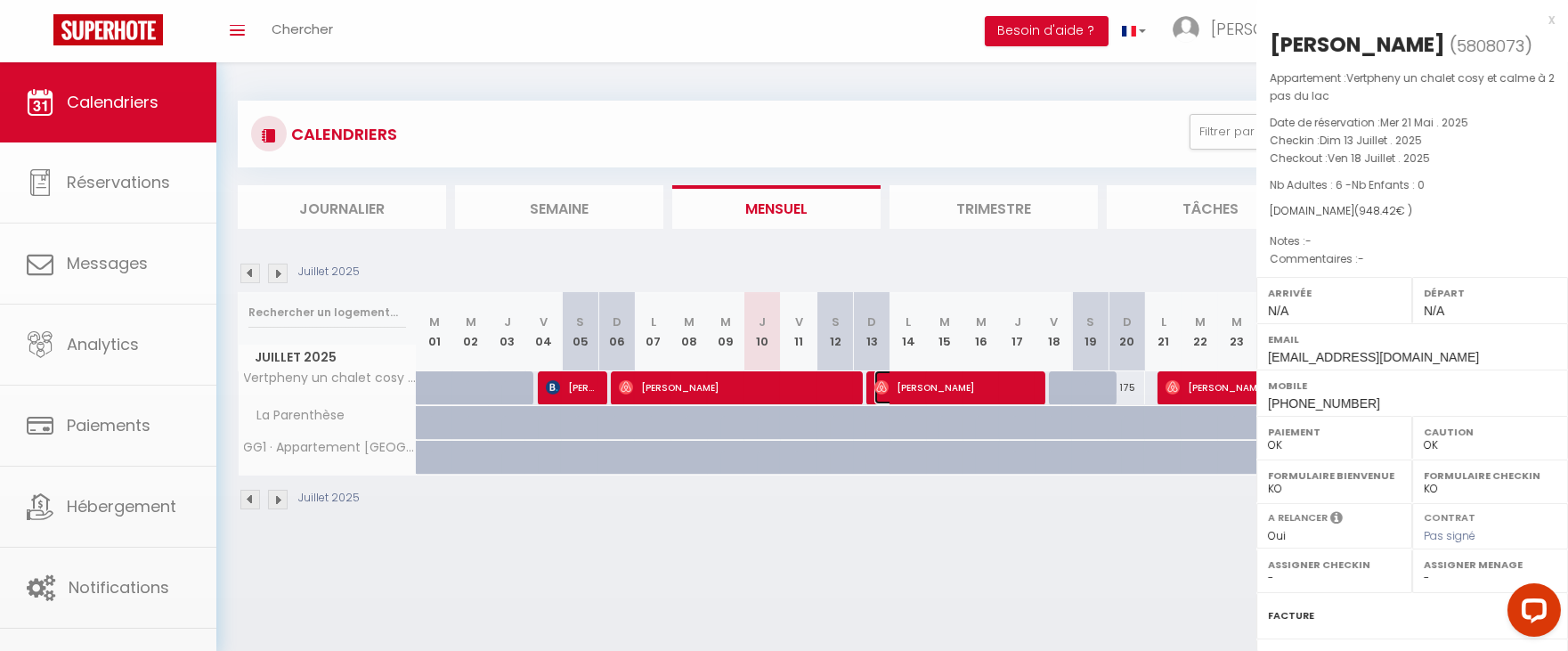 select on "48147" 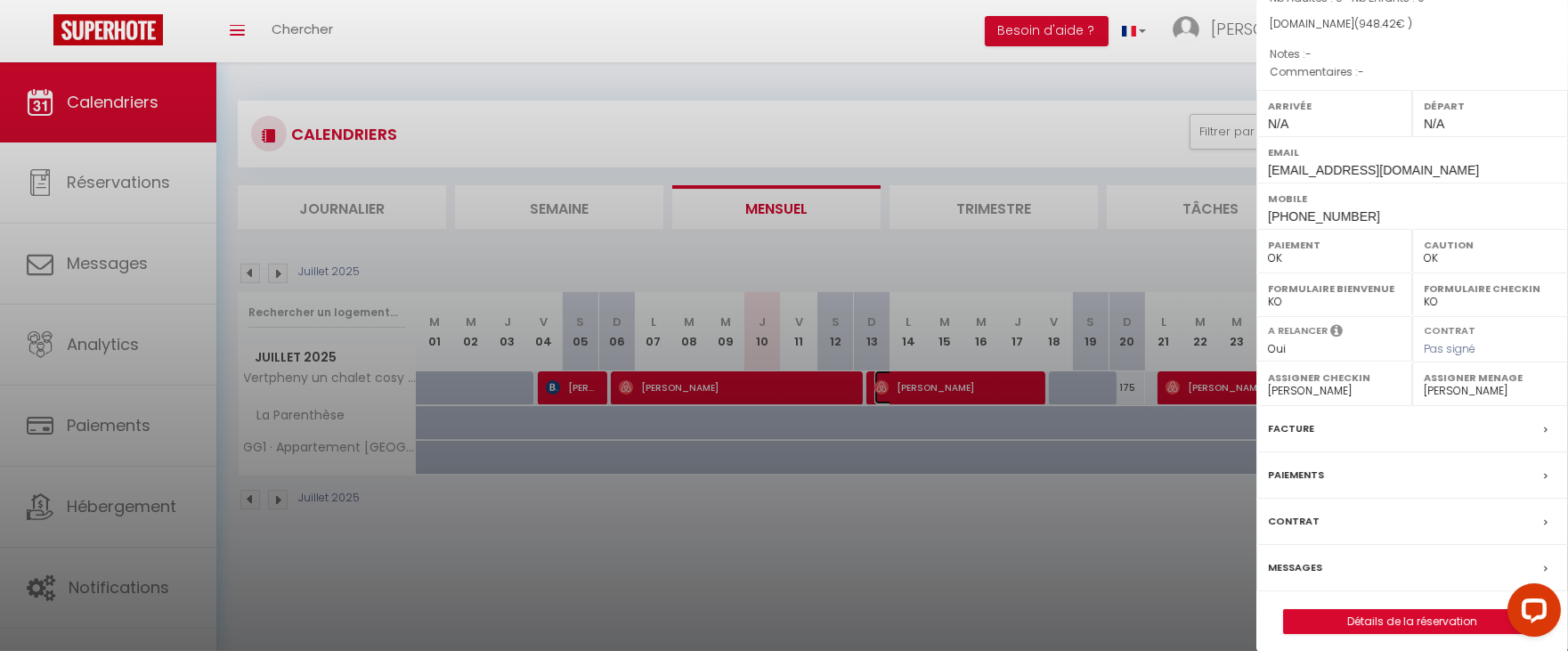 scroll, scrollTop: 198, scrollLeft: 0, axis: vertical 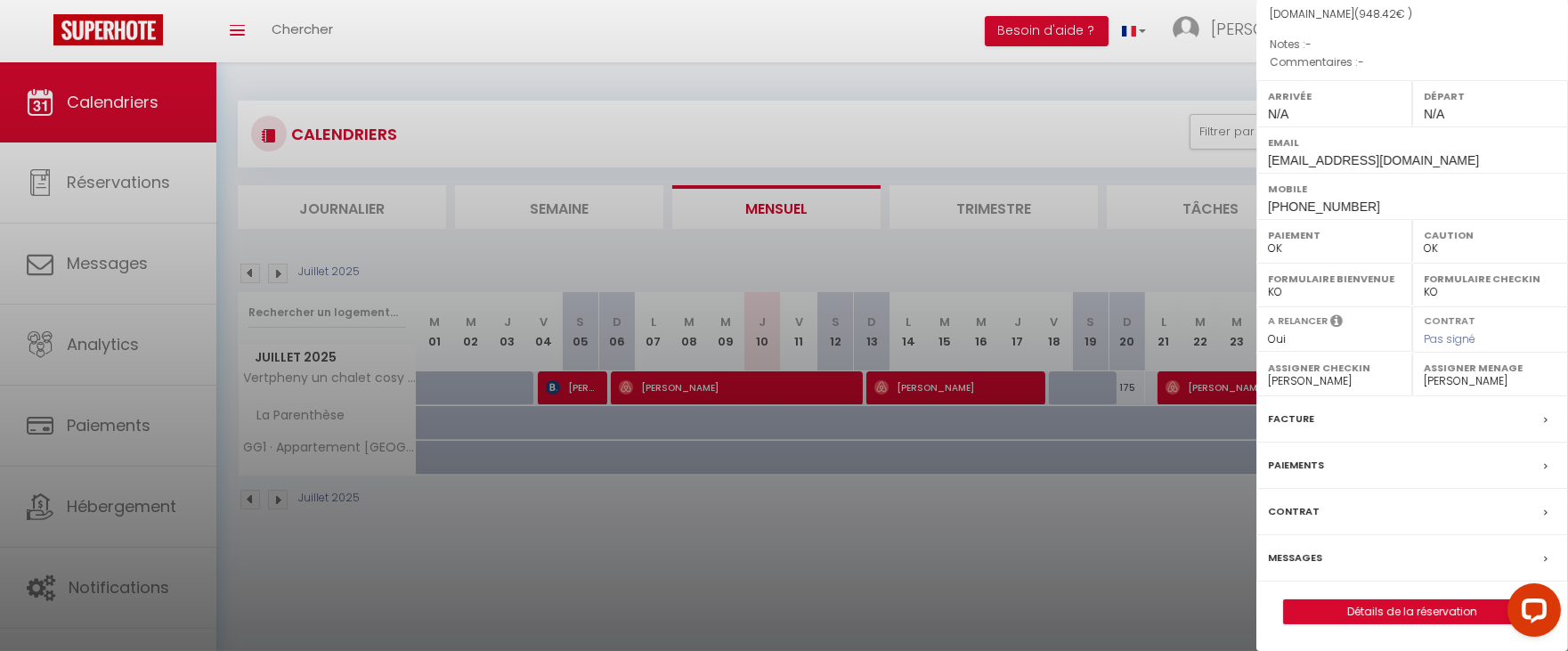 click on "Facture" at bounding box center [1412, 419] 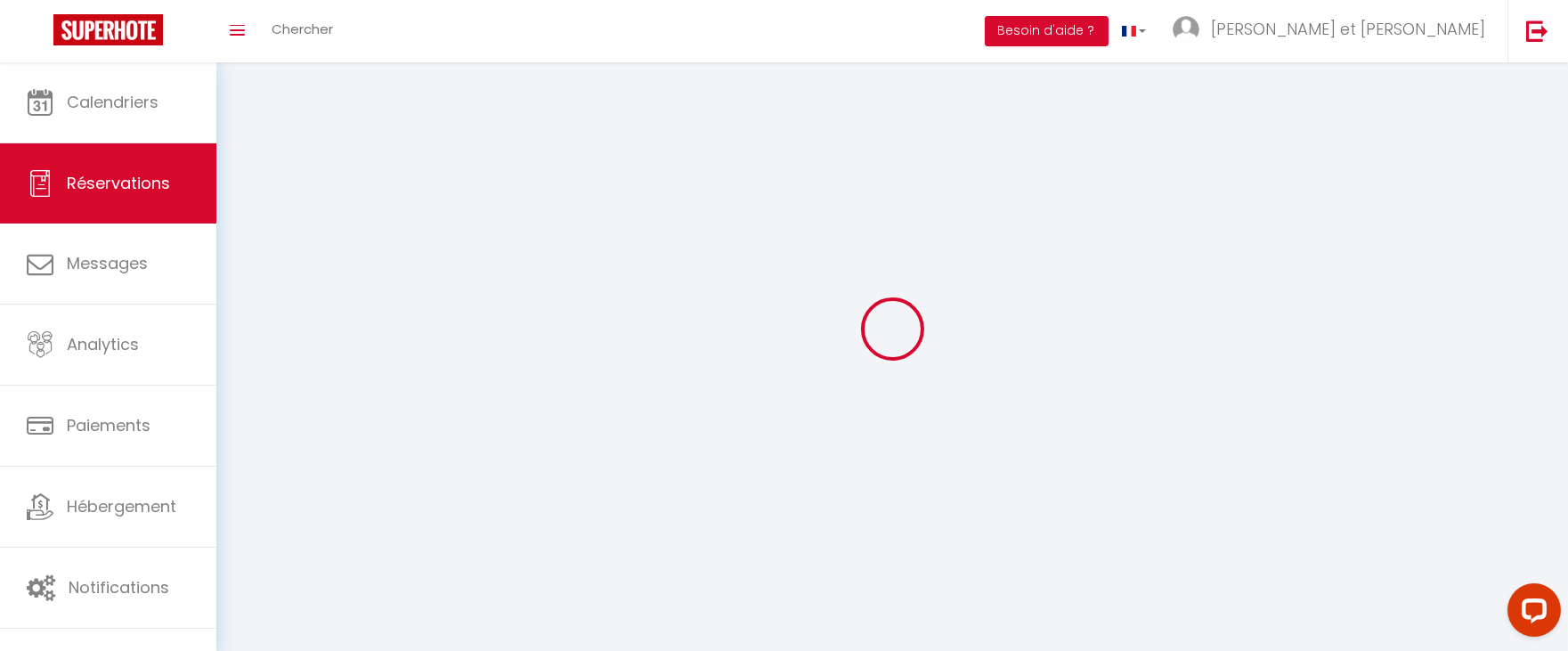 drag, startPoint x: 548, startPoint y: 101, endPoint x: 443, endPoint y: 59, distance: 113.08846 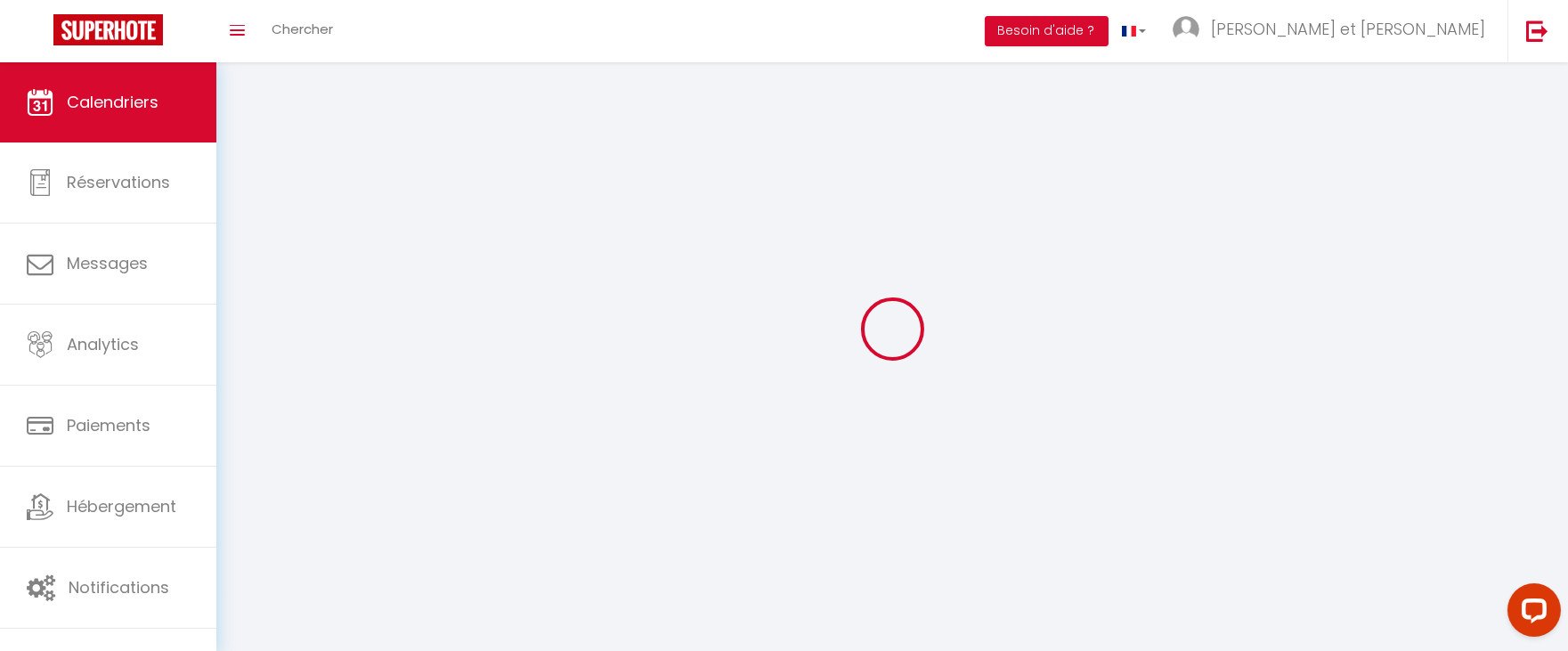 select 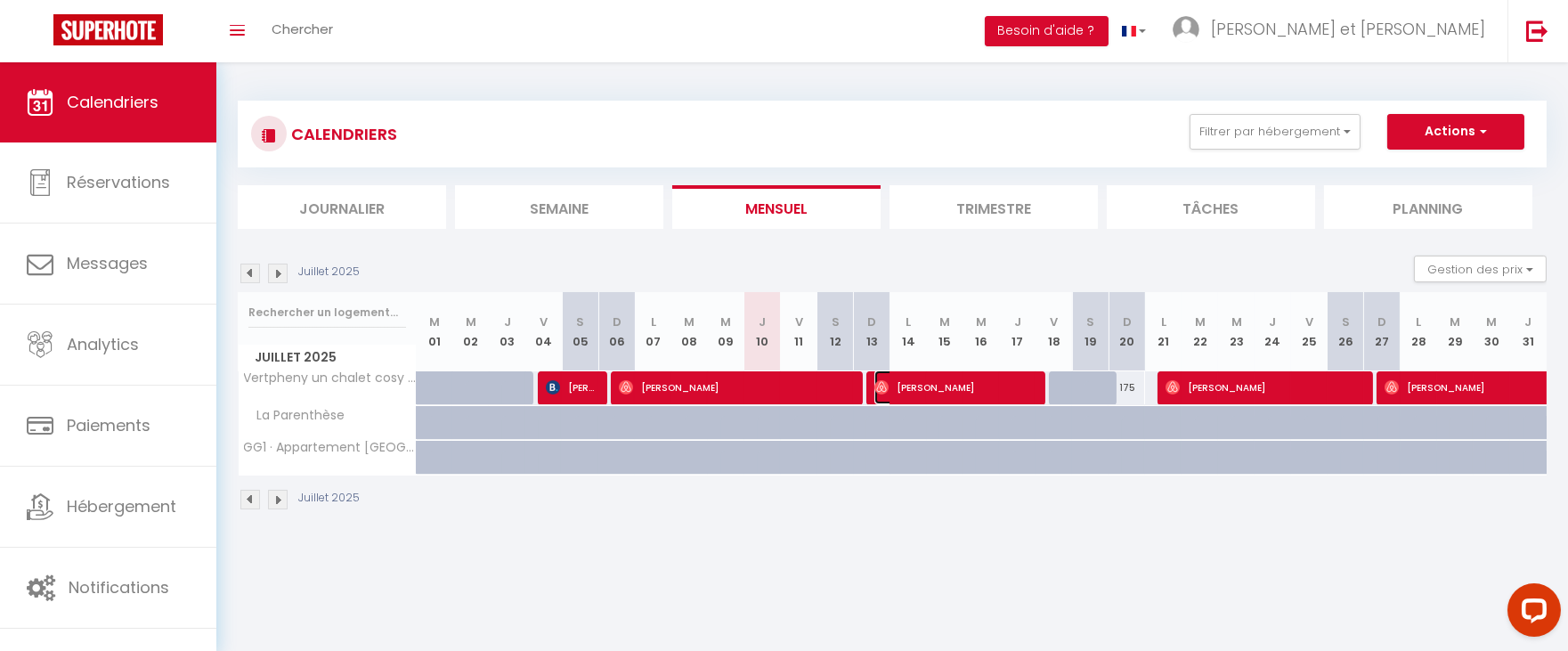 click on "[PERSON_NAME]" at bounding box center [954, 387] 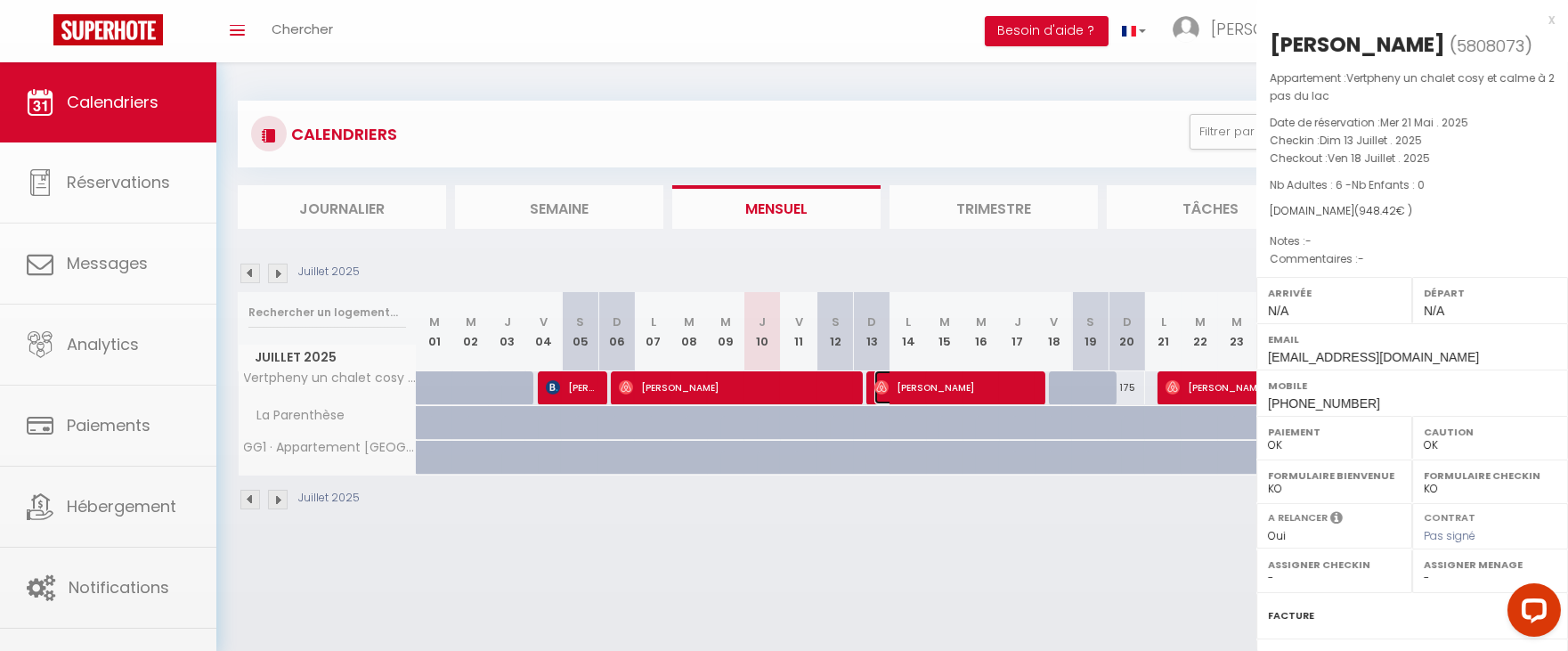 select on "48147" 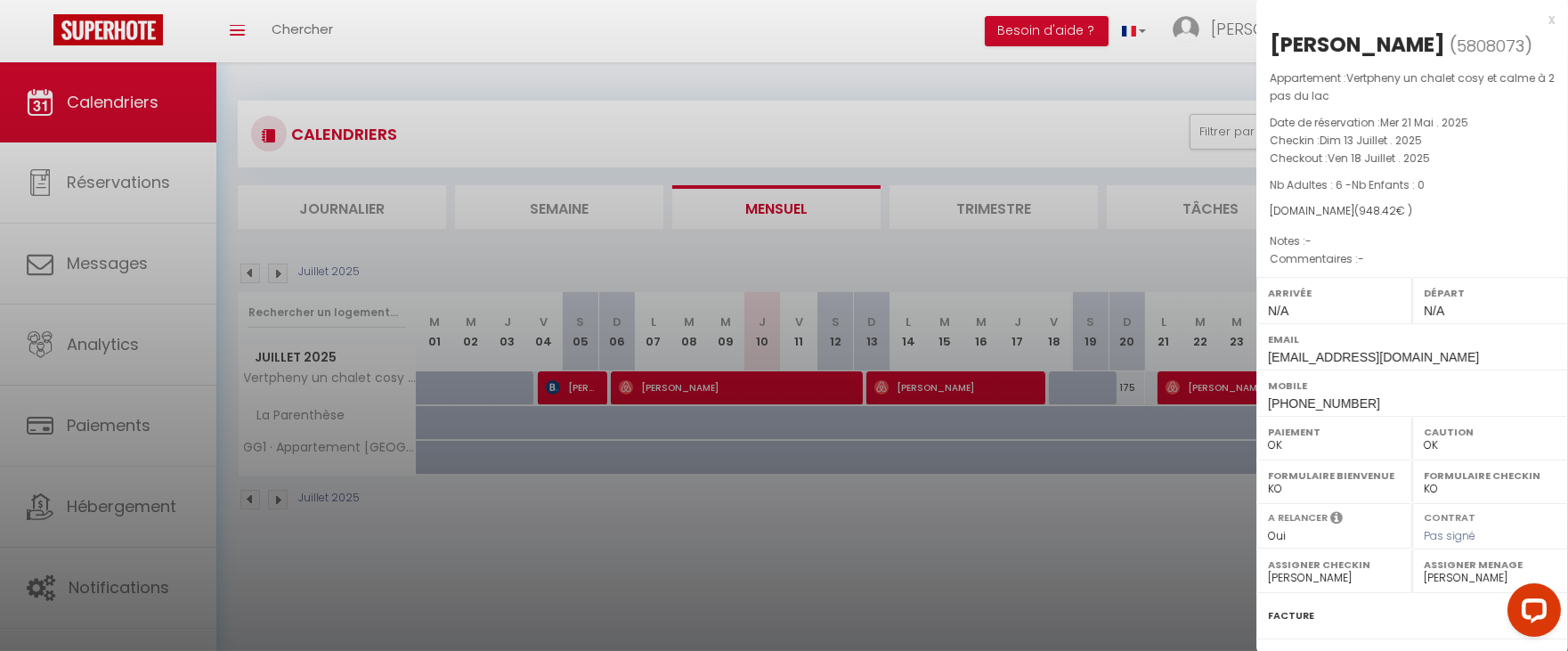 click at bounding box center [784, 325] 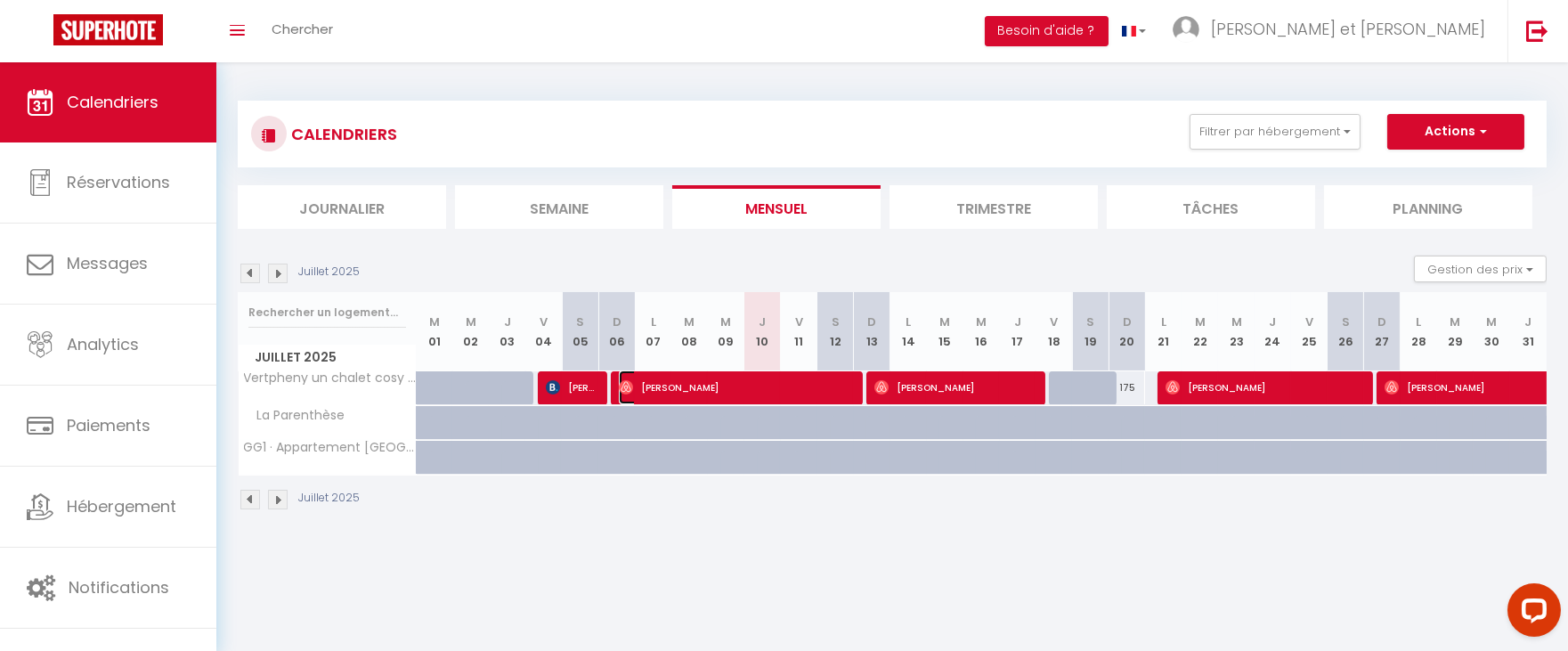 click on "[PERSON_NAME]" at bounding box center [735, 387] 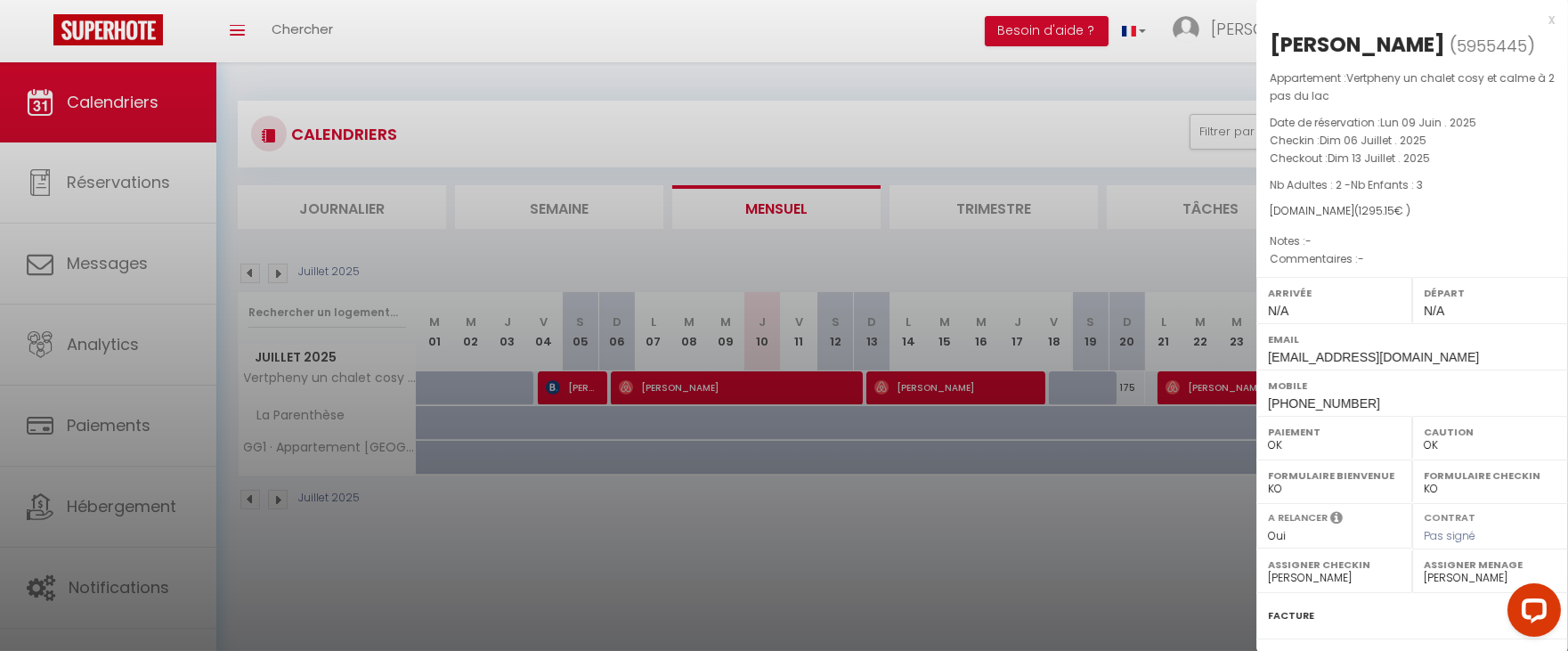 click on "Notes :
-" at bounding box center [1412, 241] 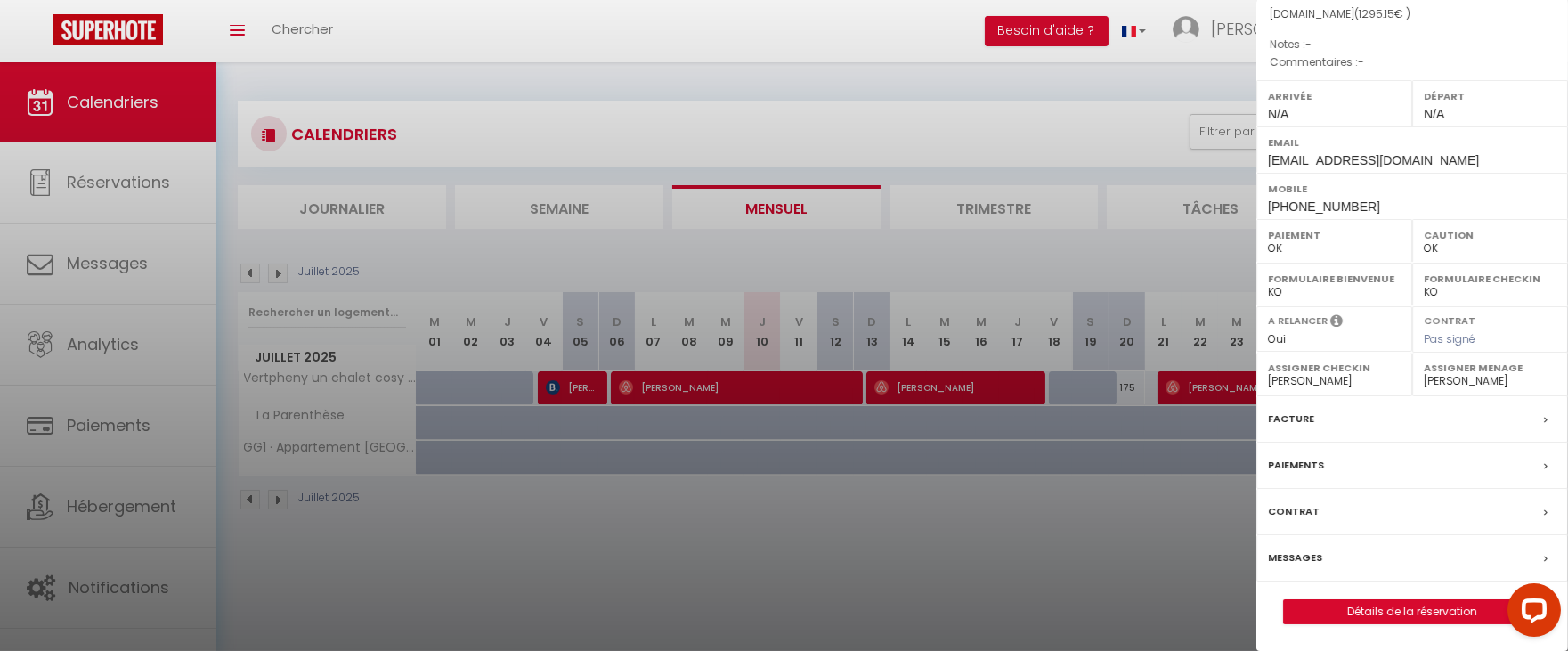 scroll, scrollTop: 226, scrollLeft: 0, axis: vertical 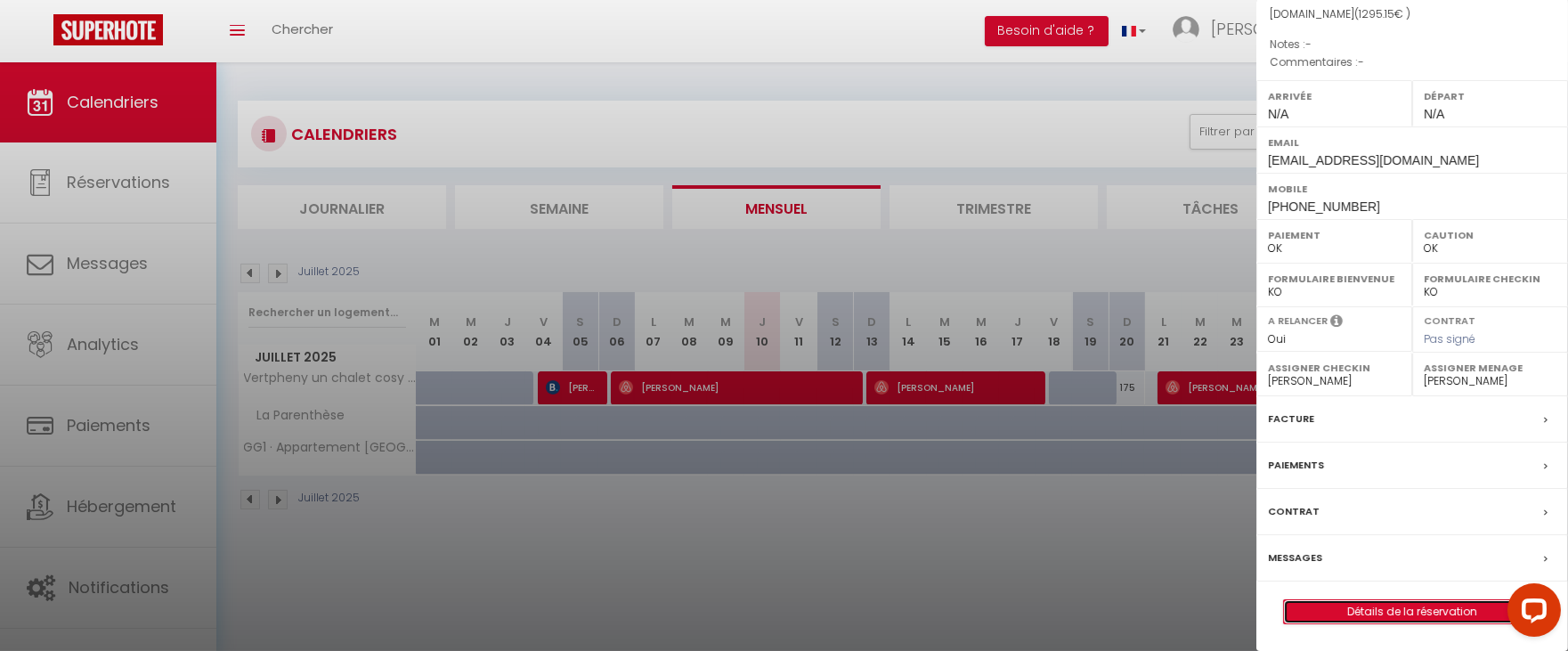 click on "Détails de la réservation" at bounding box center (1412, 612) 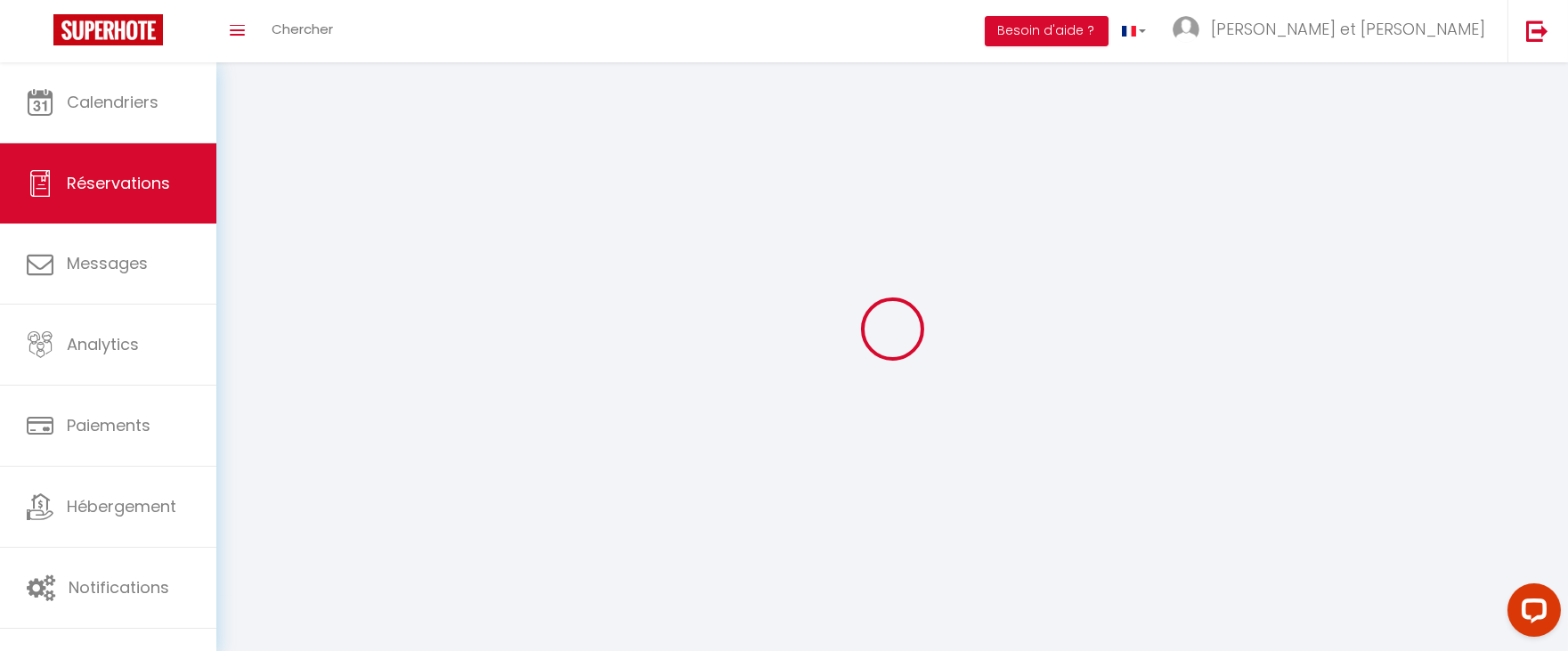 select 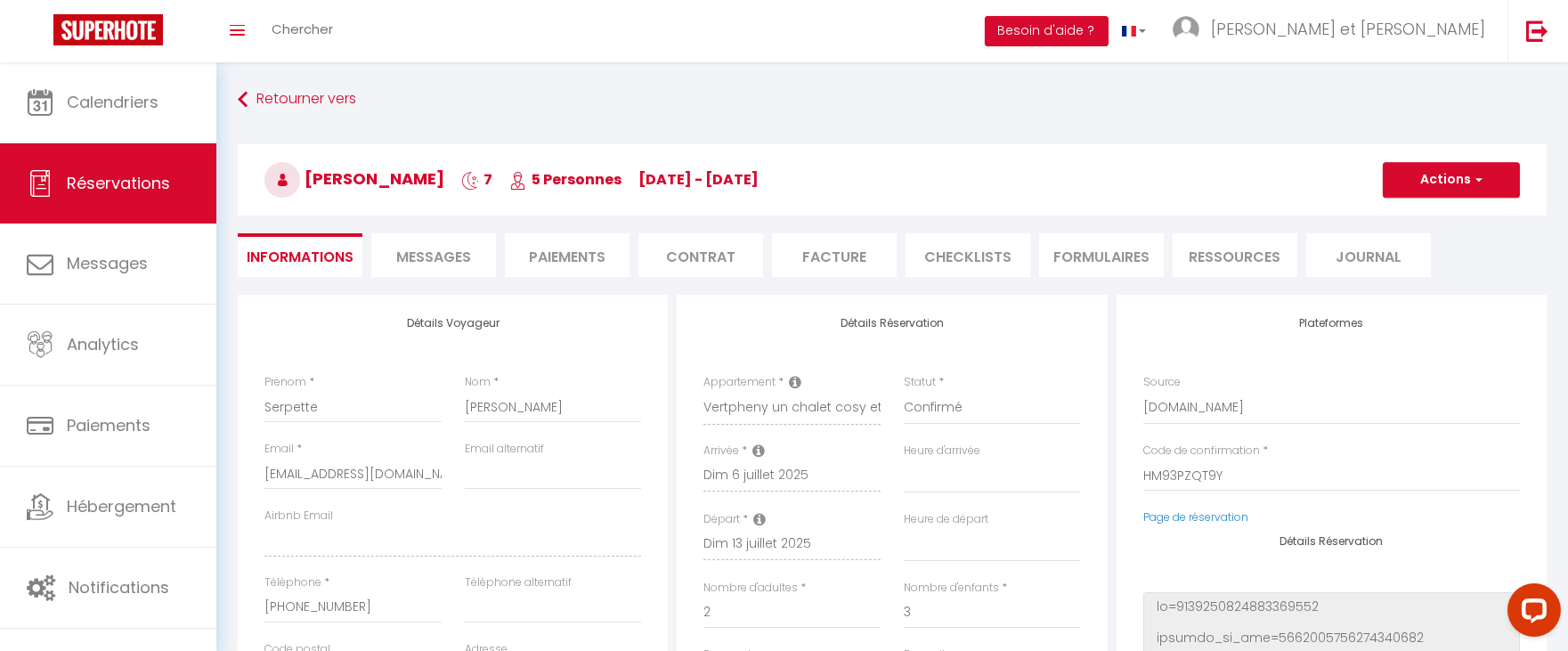 checkbox on "false" 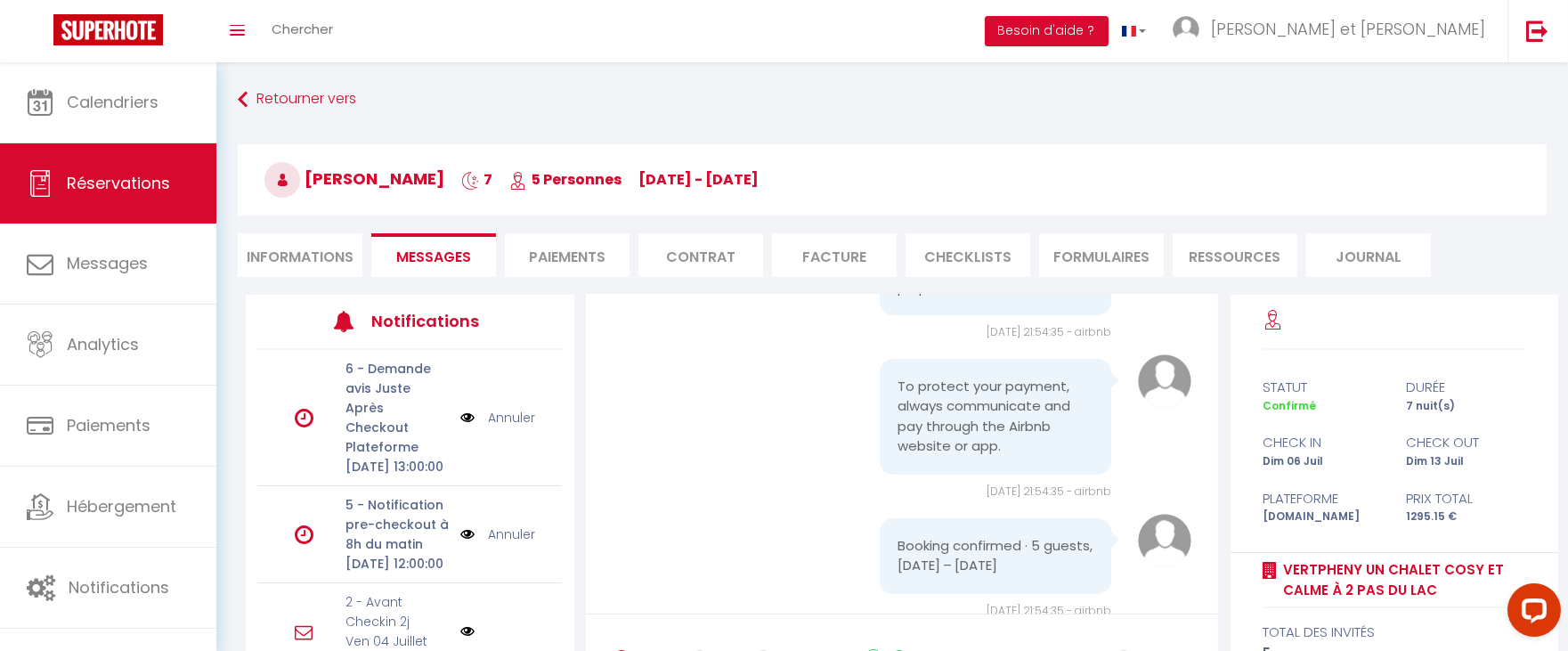 scroll, scrollTop: 198, scrollLeft: 0, axis: vertical 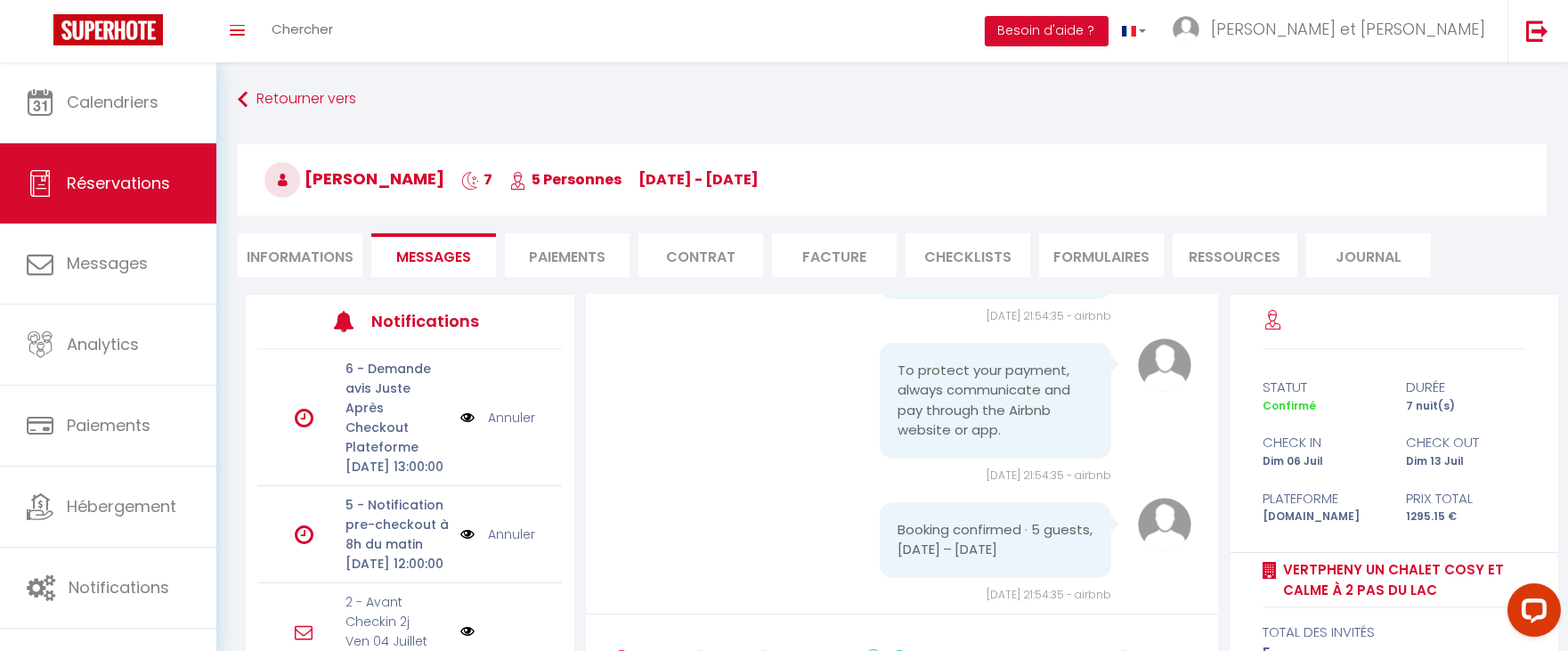 click on "Informations" at bounding box center (300, 255) 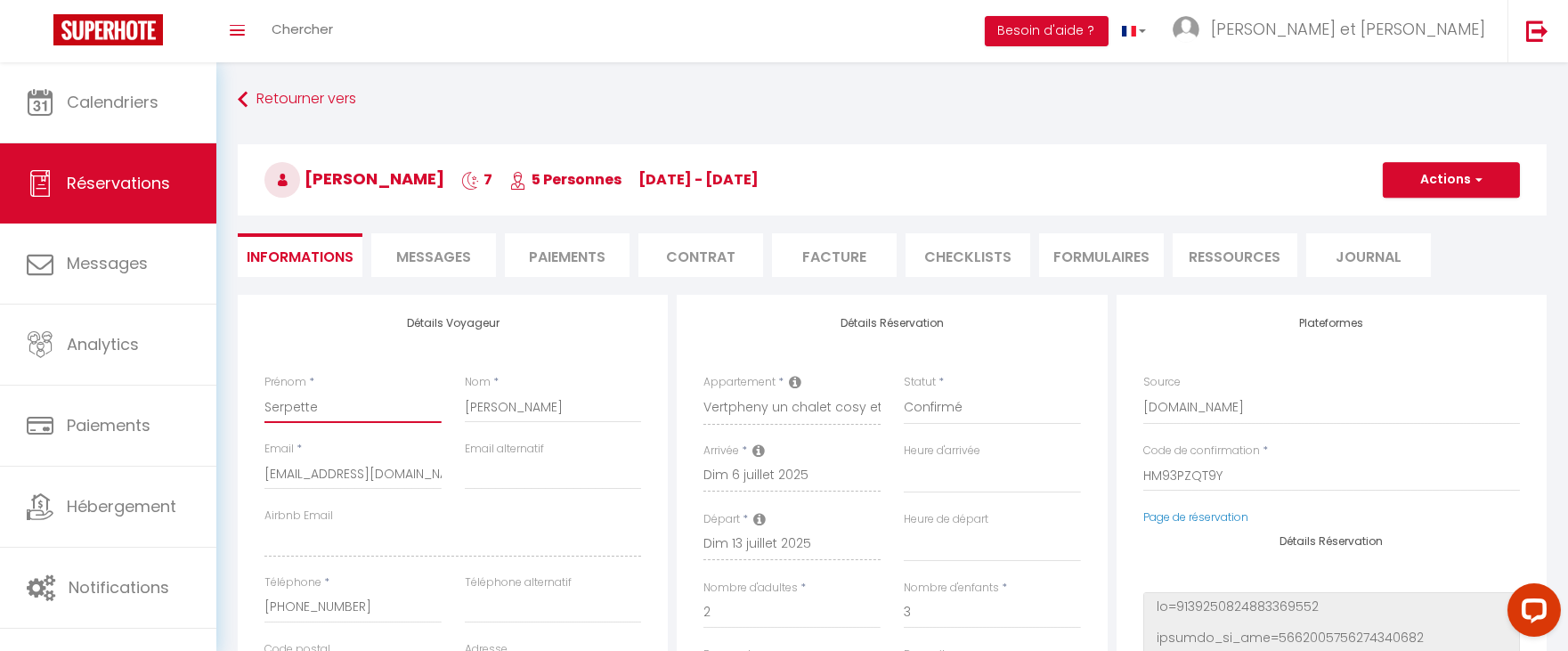 drag, startPoint x: 362, startPoint y: 410, endPoint x: 239, endPoint y: 402, distance: 123.25989 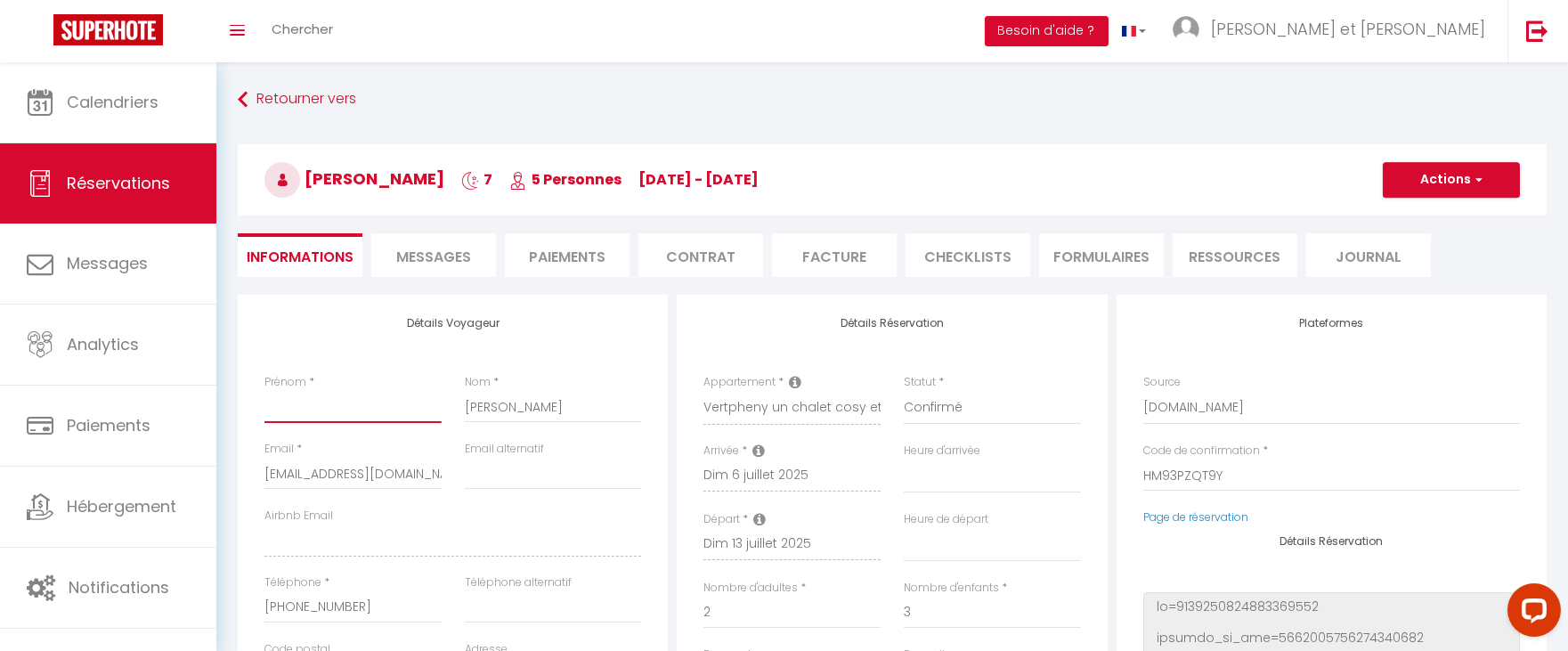 select 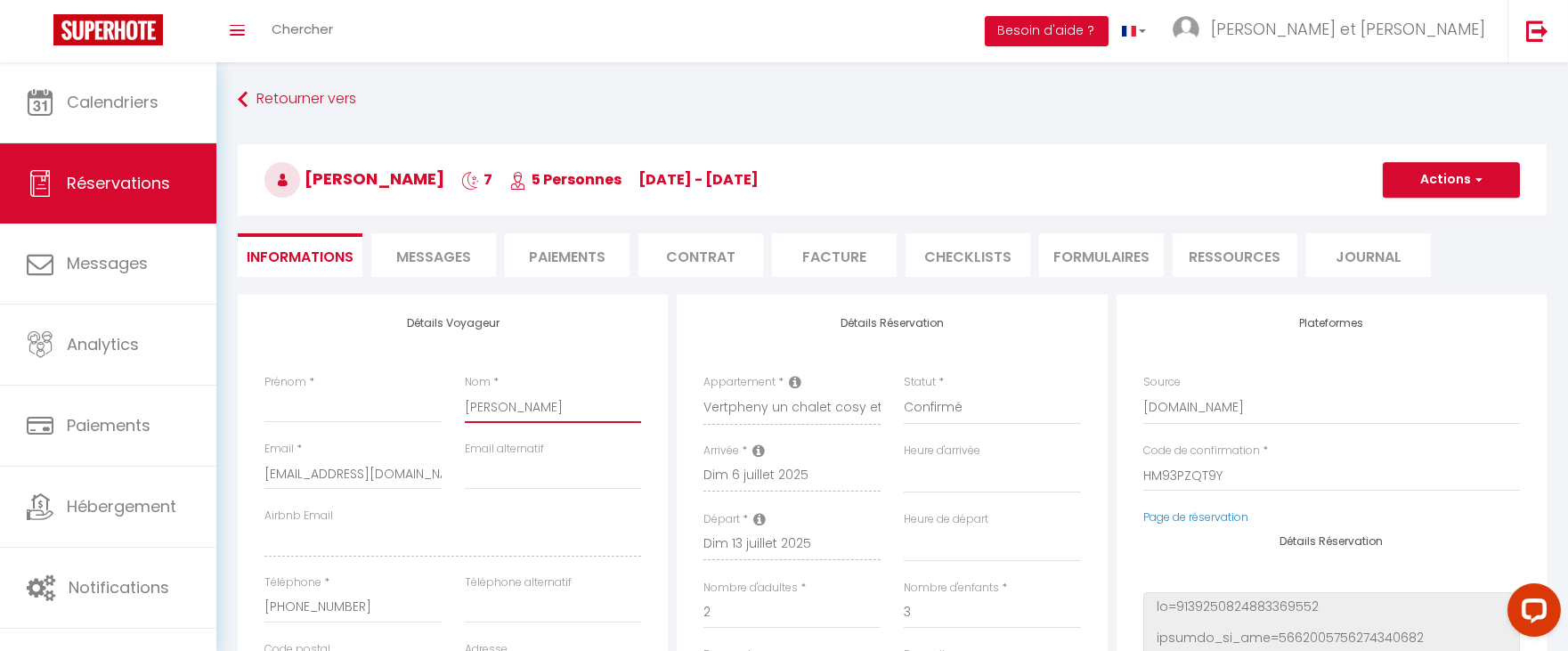 click on "[PERSON_NAME]" at bounding box center (553, 407) 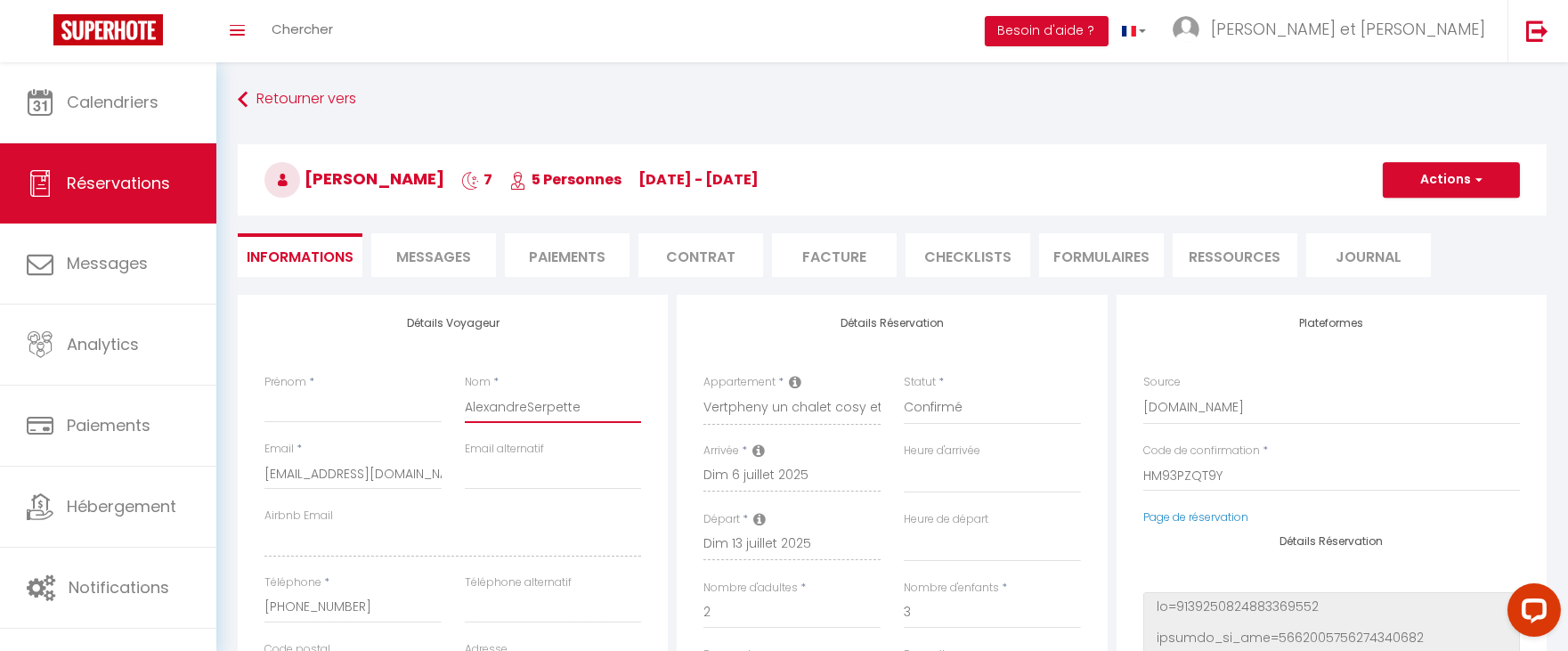select 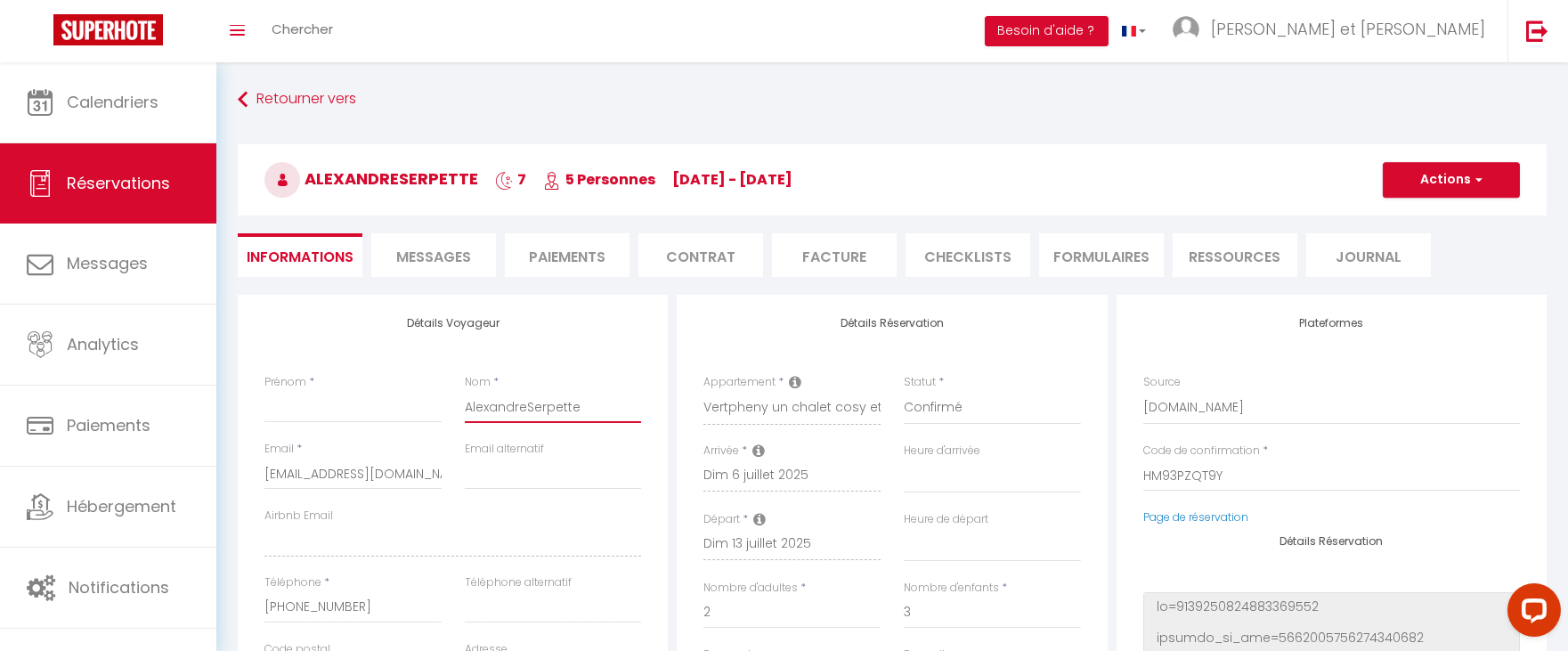drag, startPoint x: 528, startPoint y: 408, endPoint x: 423, endPoint y: 393, distance: 106.066017 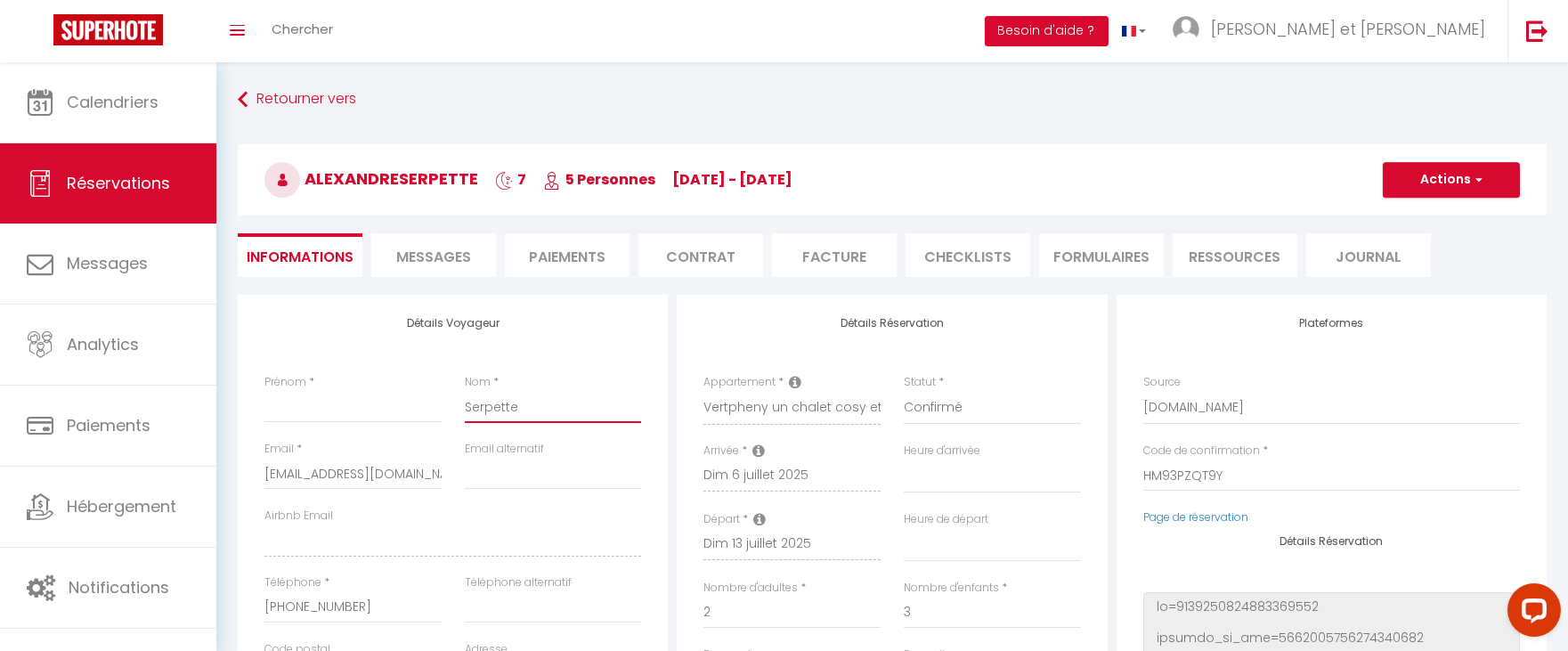 select 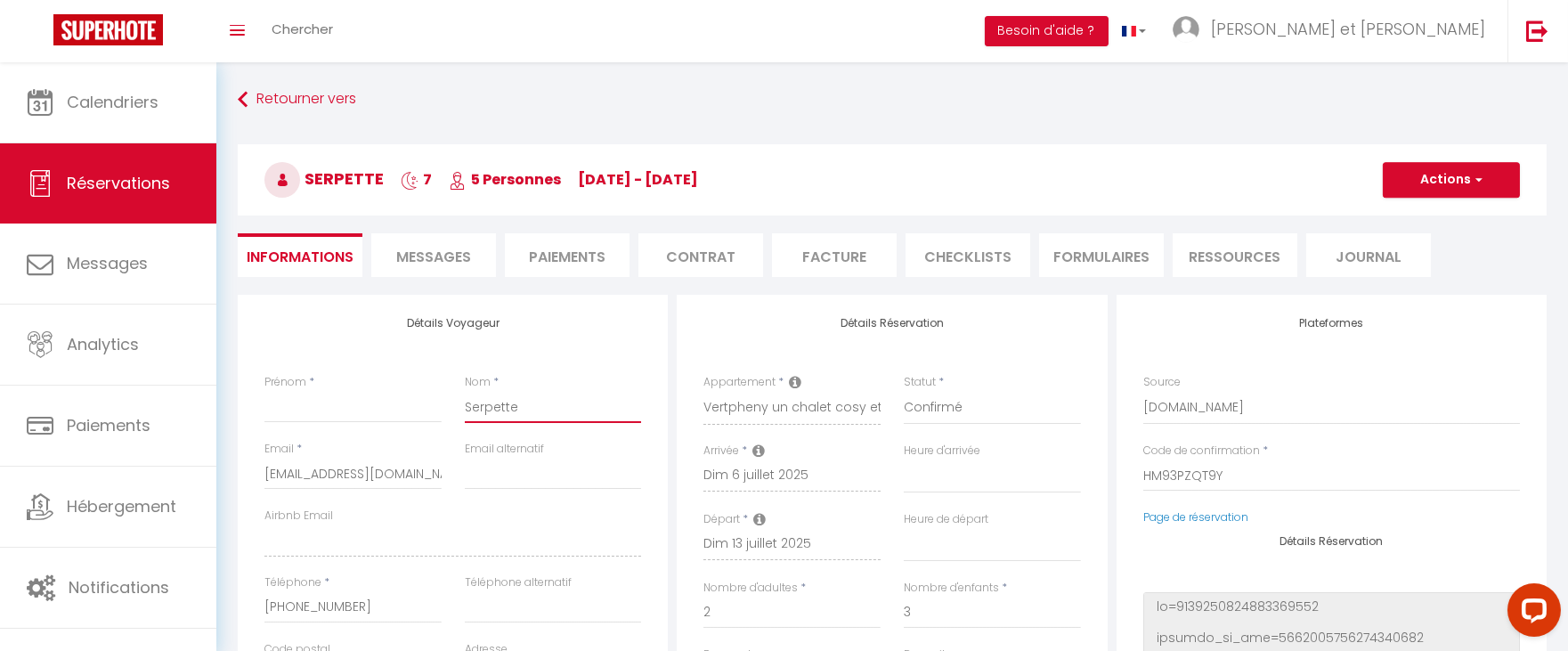 type on "Serpette" 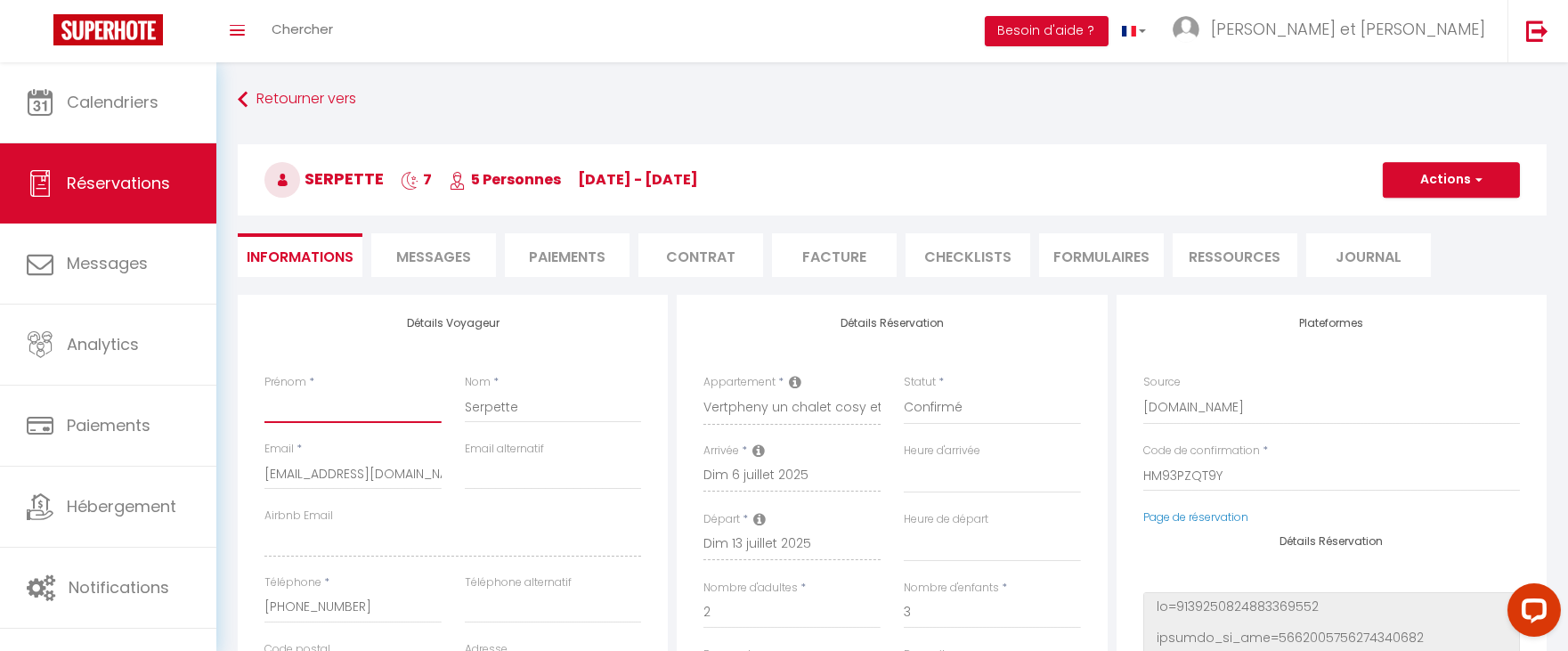 click on "Prénom" at bounding box center [353, 407] 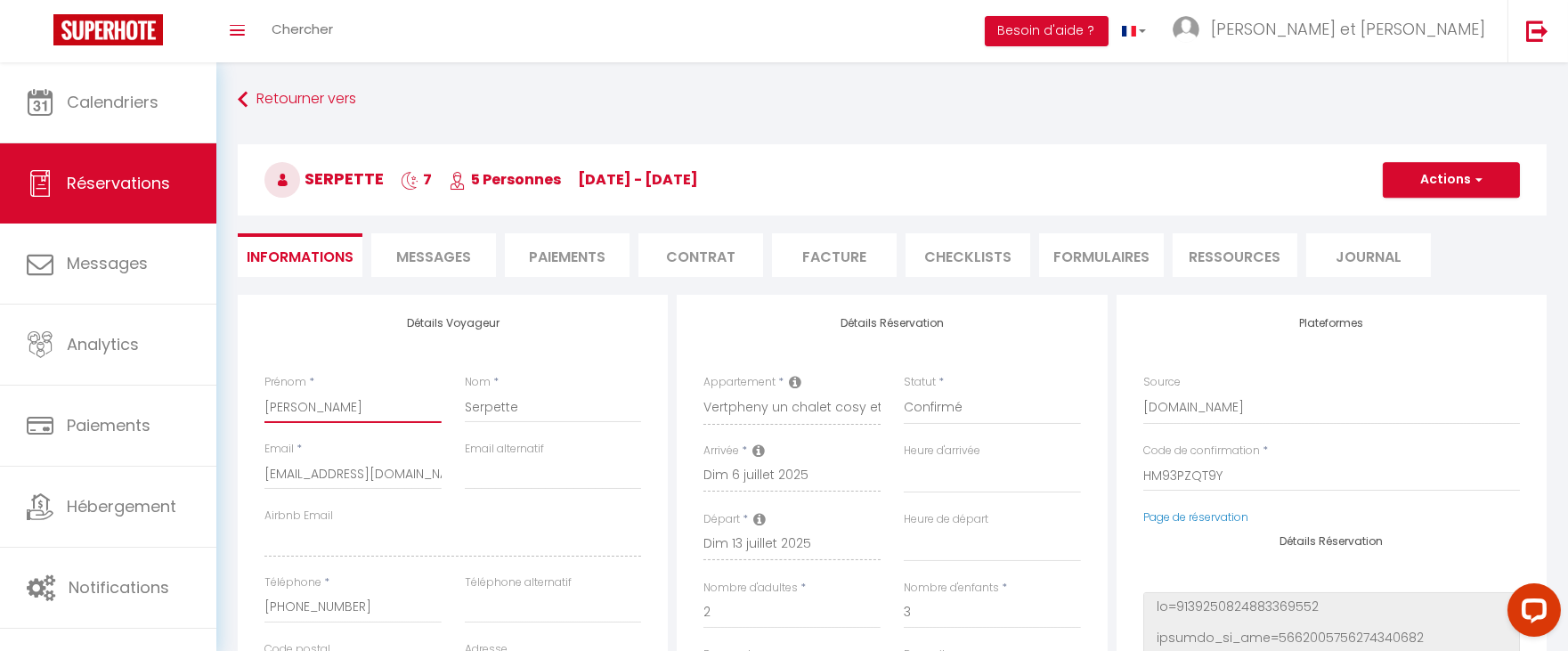 select 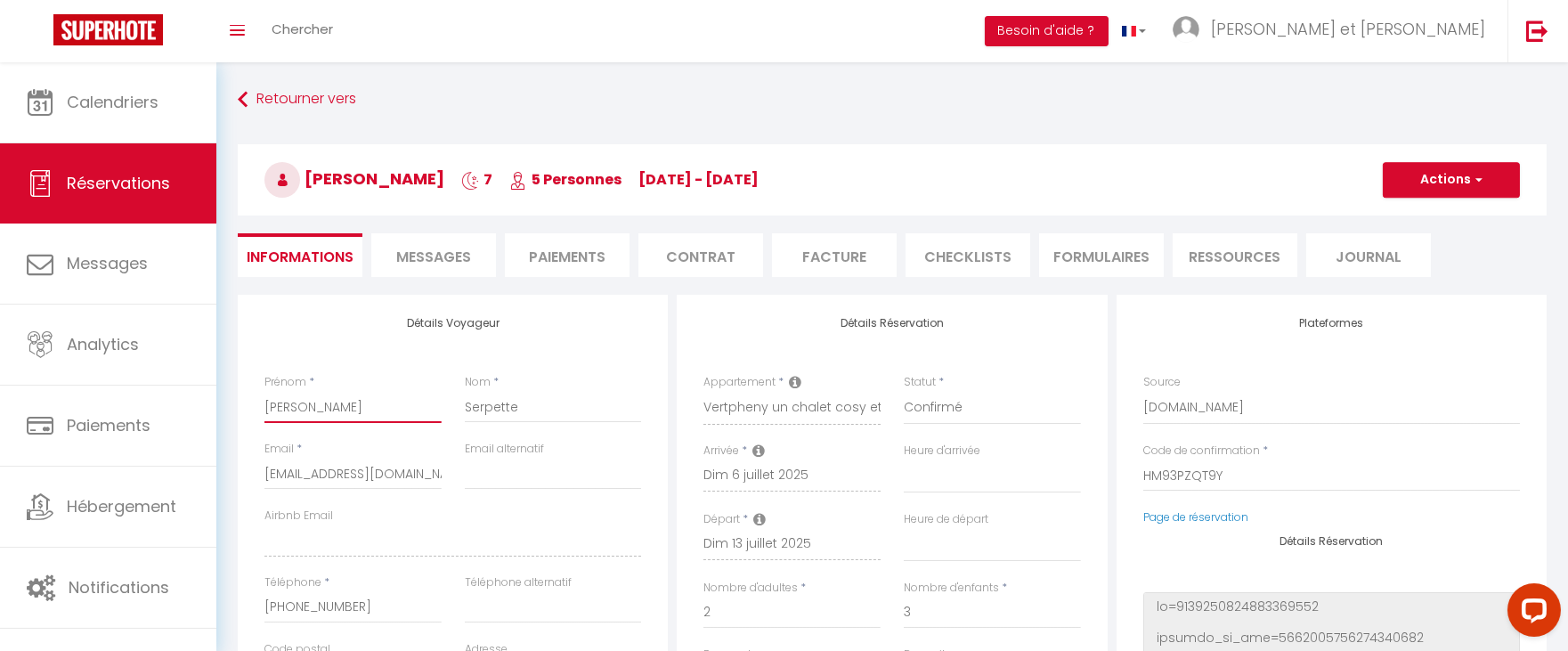 type on "[PERSON_NAME]" 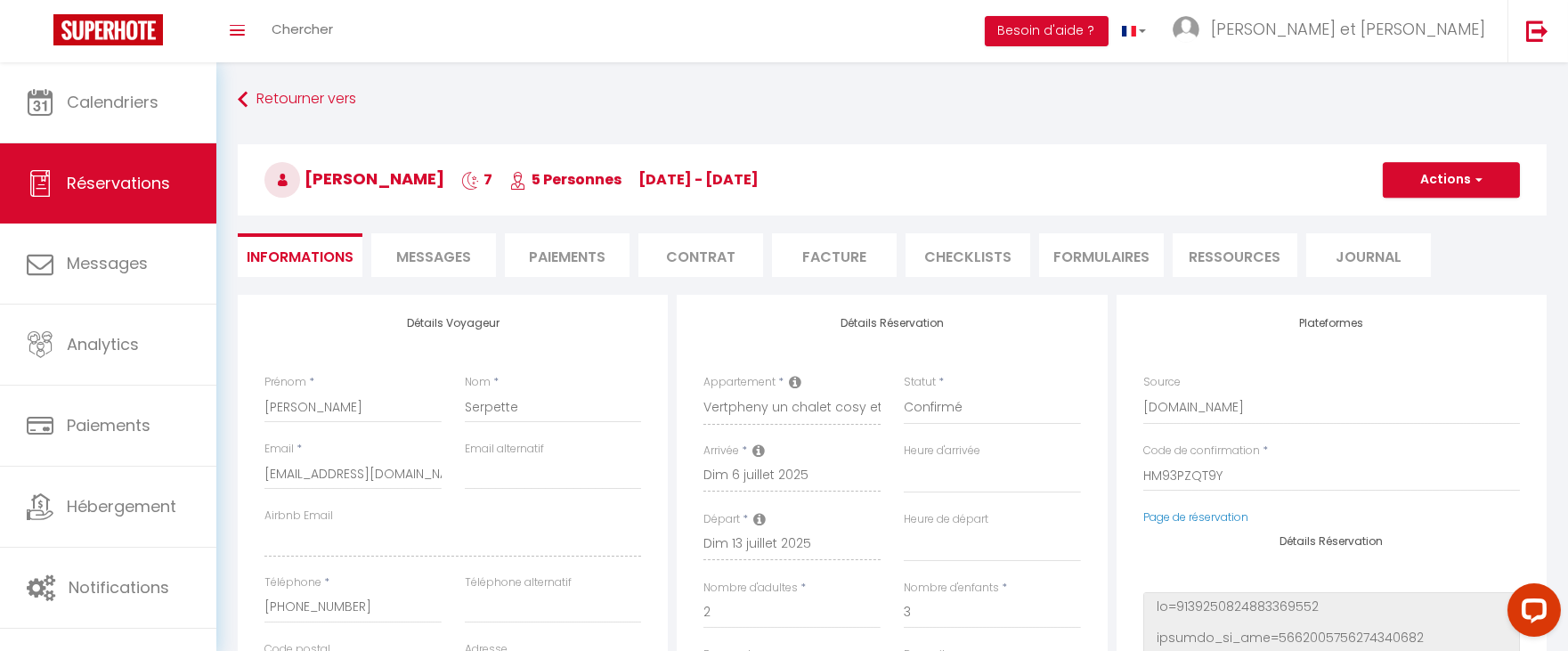click on "Détails Voyageur   Prénom   *   [PERSON_NAME]   *   Serpette   Email   *   [EMAIL_ADDRESS][DOMAIN_NAME]   Email alternatif     Airbnb Email     Téléphone   *   [PHONE_NUMBER]   Téléphone alternatif     Code postal     Adresse     [GEOGRAPHIC_DATA]   *   [GEOGRAPHIC_DATA]
[GEOGRAPHIC_DATA]
[GEOGRAPHIC_DATA]
[GEOGRAPHIC_DATA]
[GEOGRAPHIC_DATA]
[US_STATE]
[GEOGRAPHIC_DATA]
[GEOGRAPHIC_DATA]
[GEOGRAPHIC_DATA]
[GEOGRAPHIC_DATA]
[GEOGRAPHIC_DATA]
[GEOGRAPHIC_DATA]
[GEOGRAPHIC_DATA]
[GEOGRAPHIC_DATA]
[GEOGRAPHIC_DATA]
[GEOGRAPHIC_DATA]
[GEOGRAPHIC_DATA]
Frais de ménage" at bounding box center [452, 647] 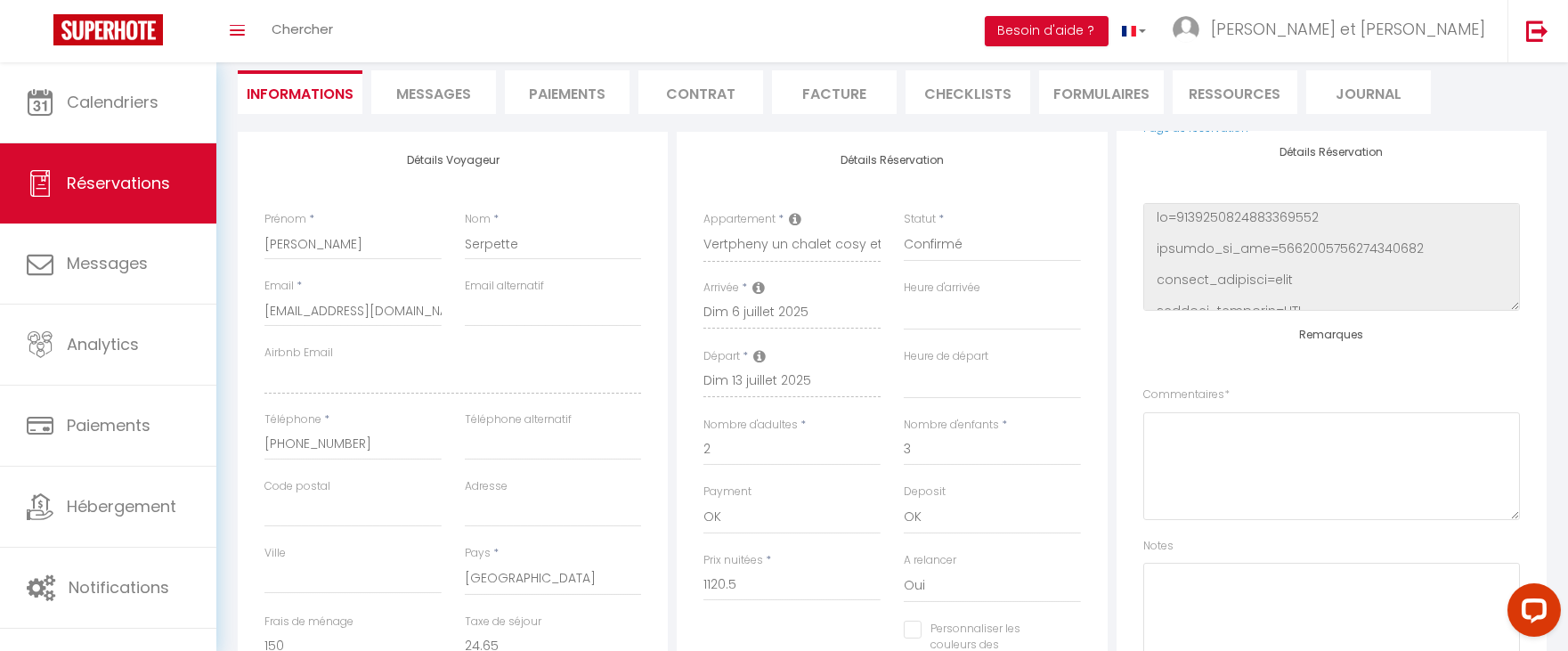 scroll, scrollTop: 0, scrollLeft: 0, axis: both 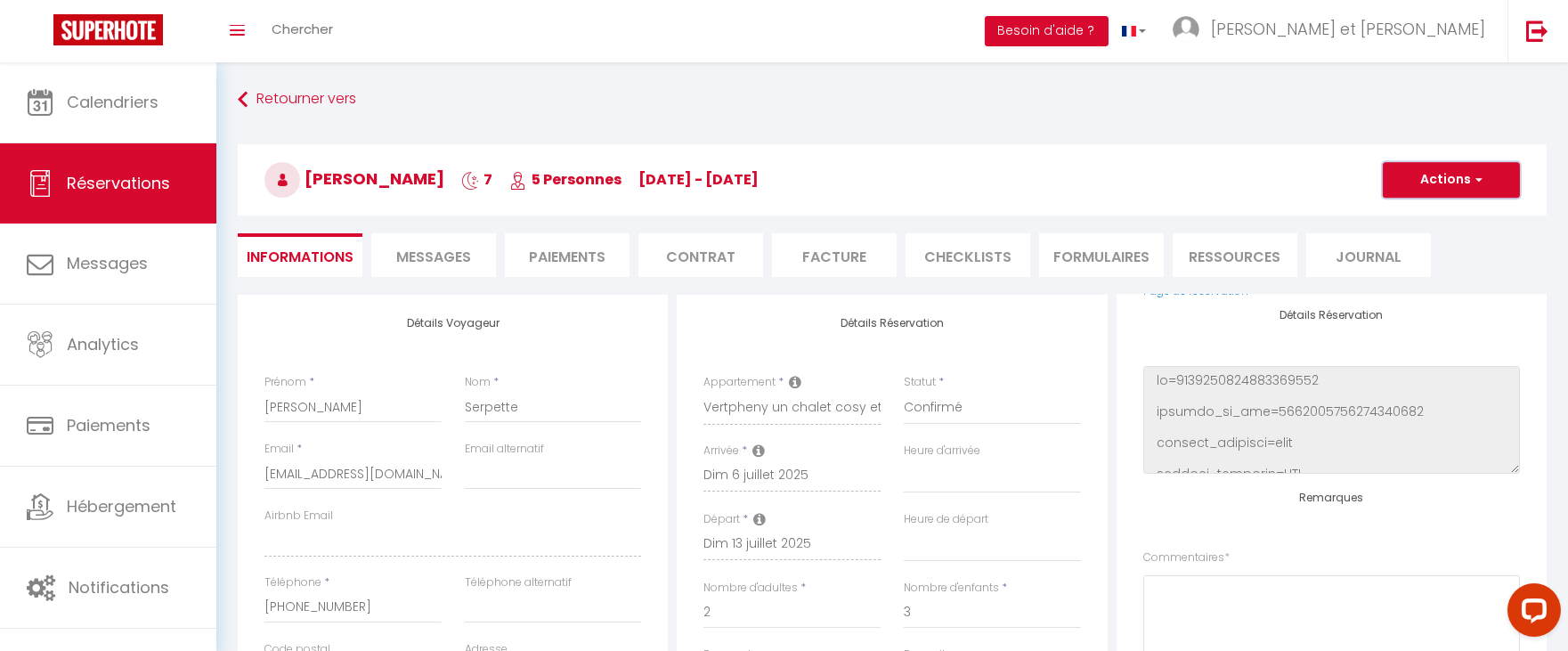 drag, startPoint x: 1498, startPoint y: 185, endPoint x: 1473, endPoint y: 180, distance: 25.495098 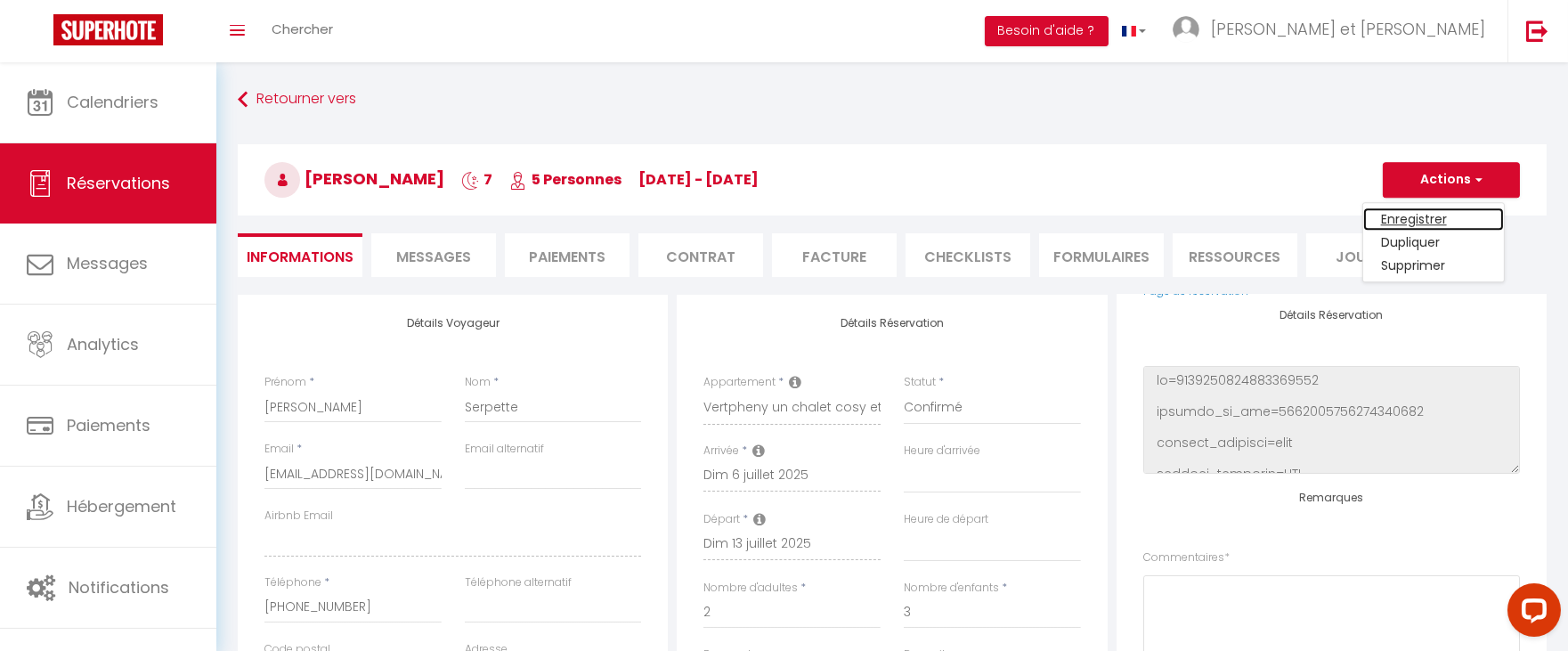 click on "Enregistrer" at bounding box center [1434, 219] 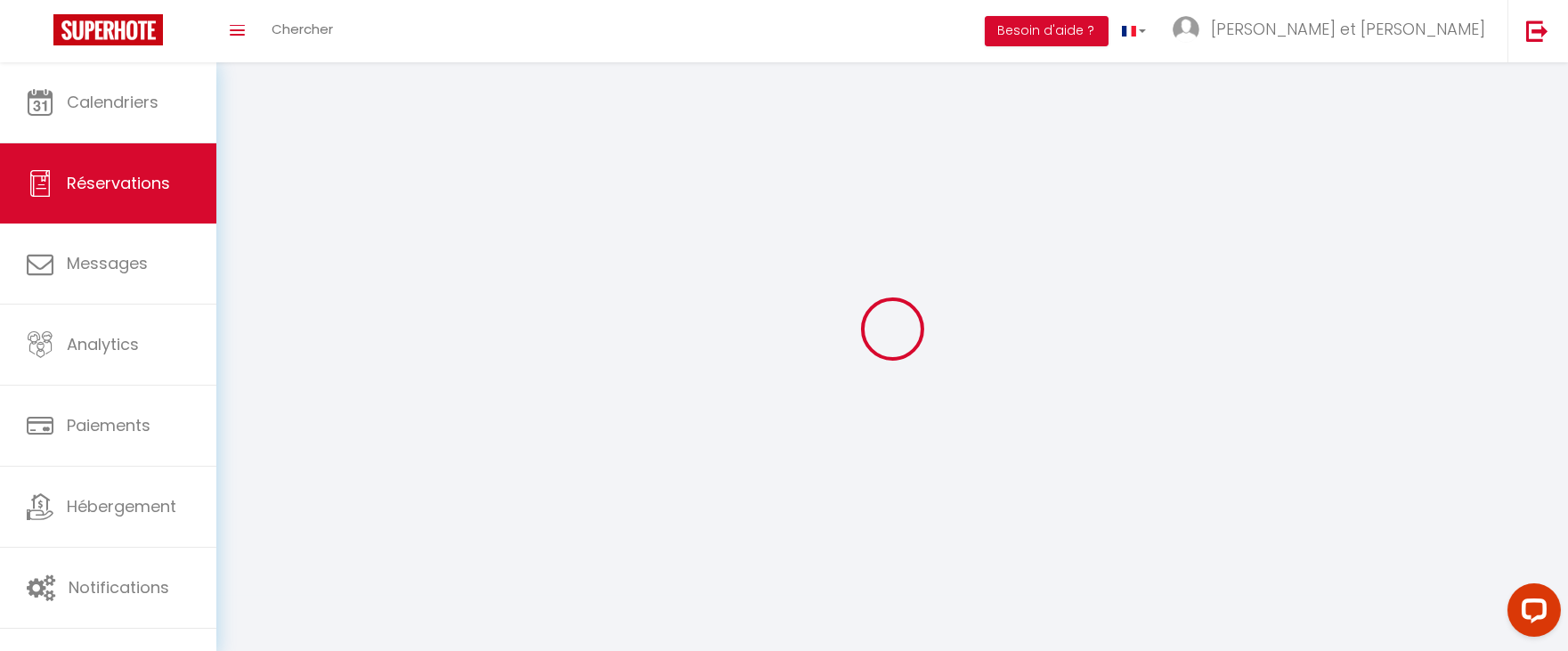 select on "not_cancelled" 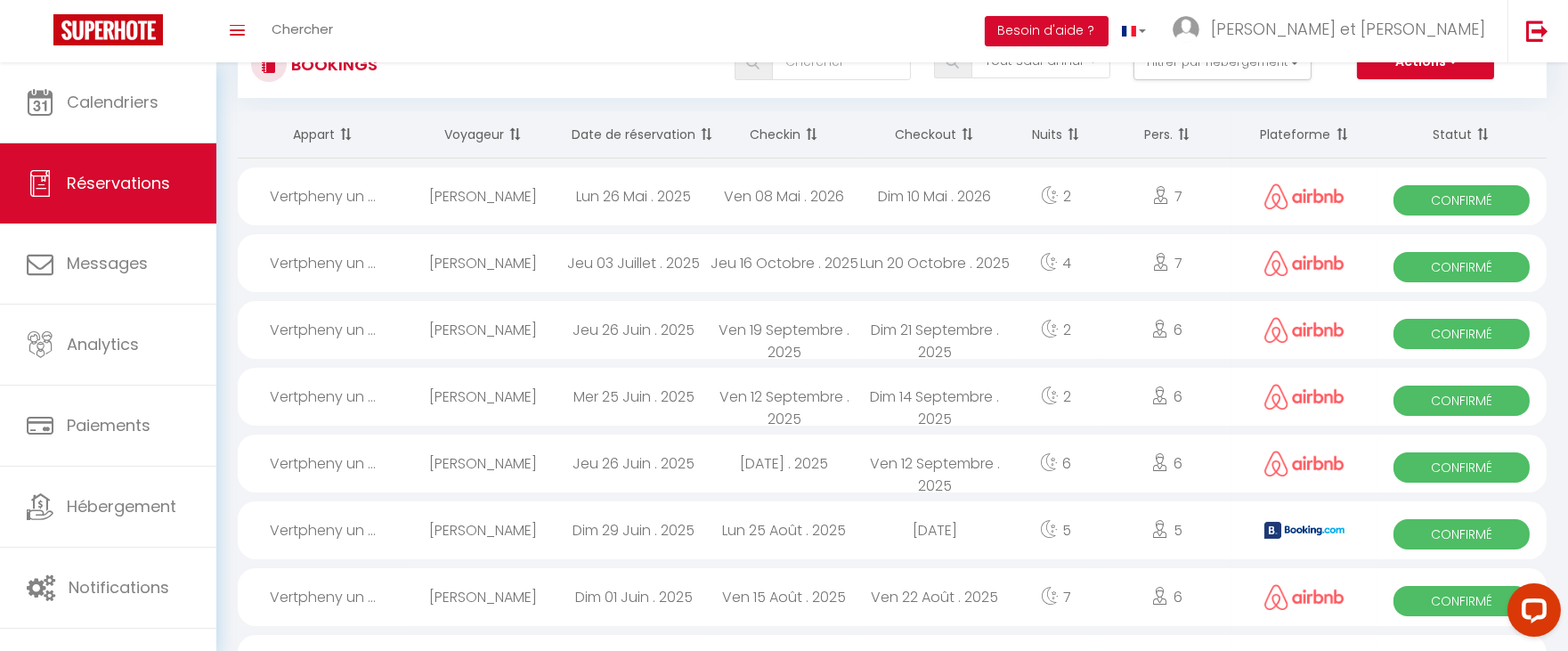 scroll, scrollTop: 0, scrollLeft: 0, axis: both 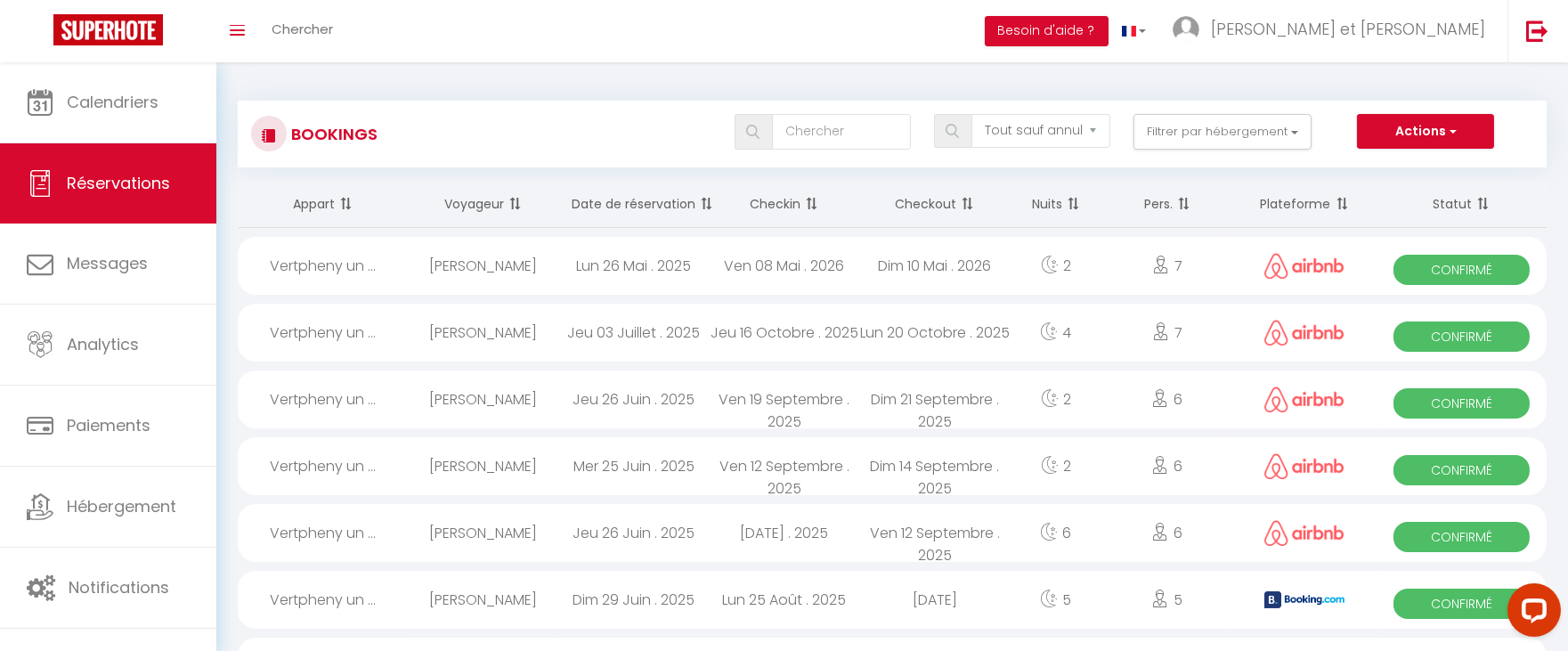 click at bounding box center (809, 204) 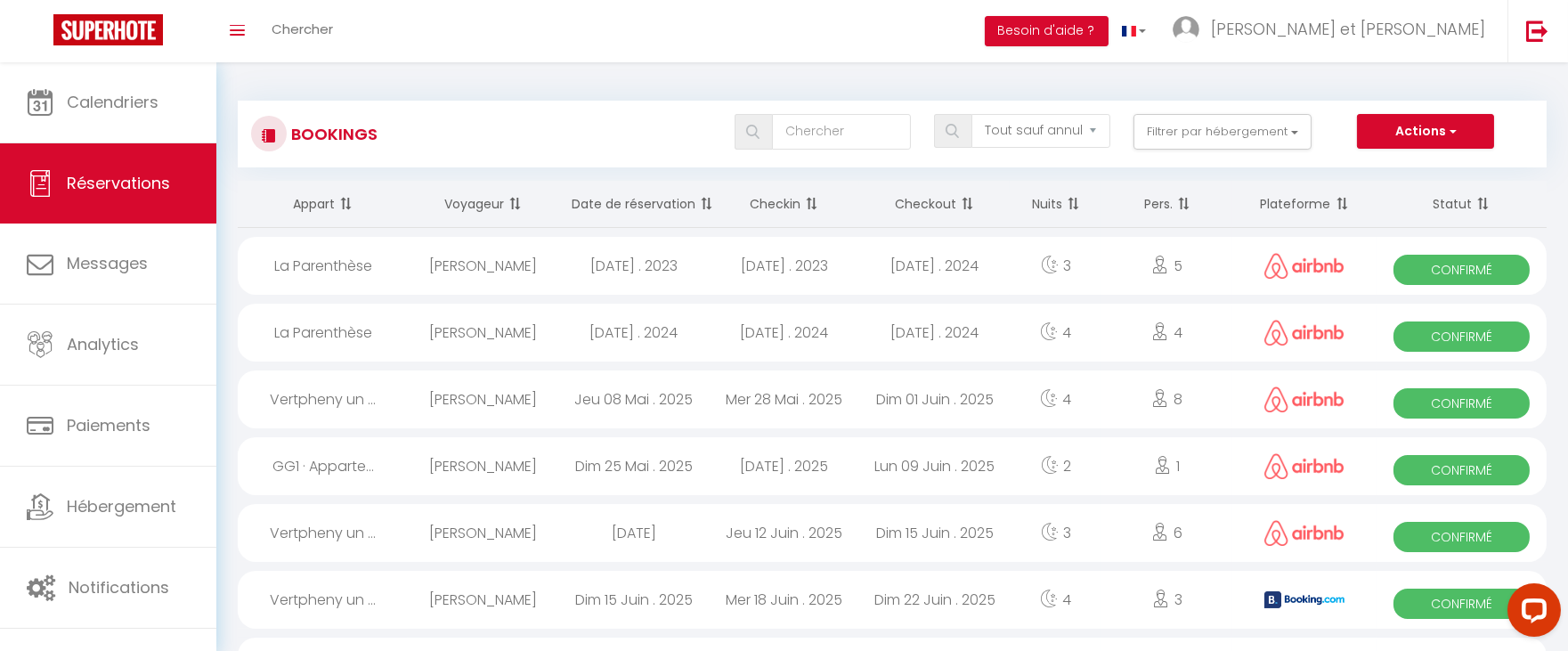 click at bounding box center [809, 204] 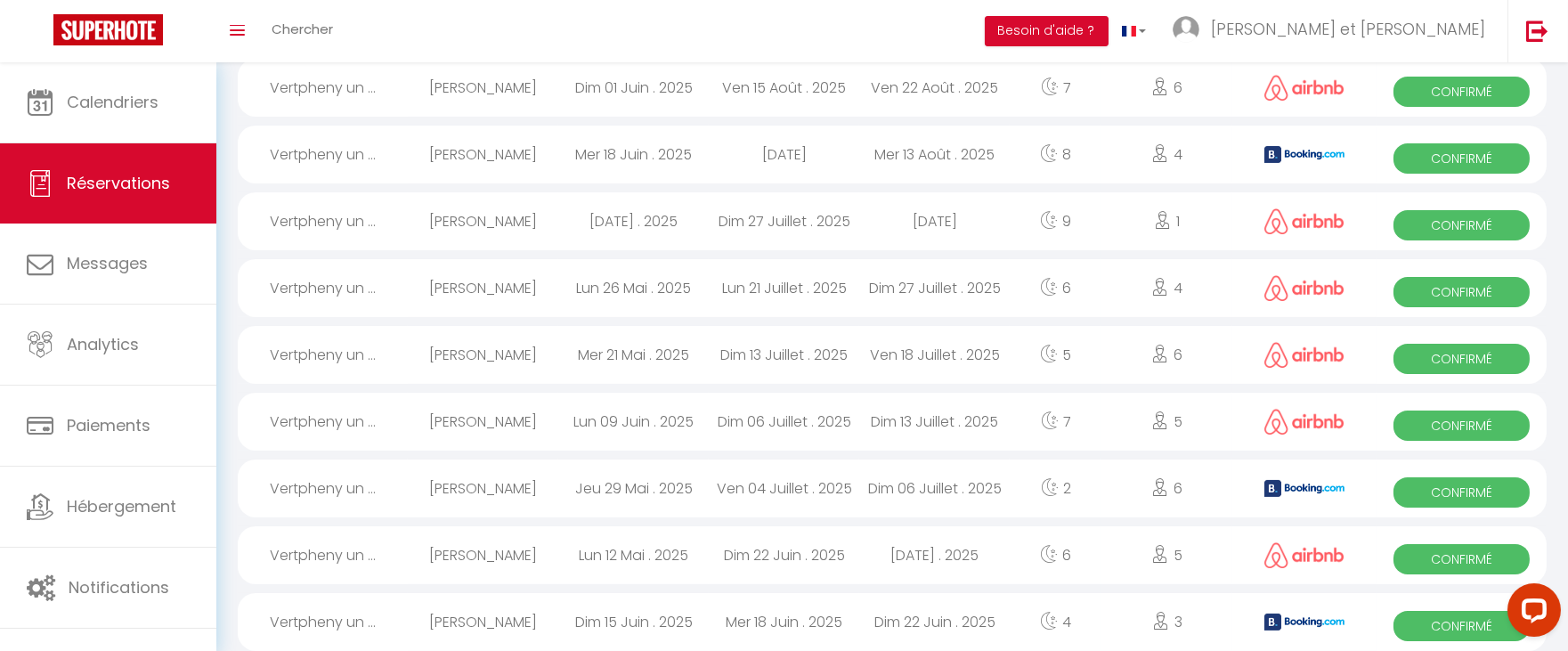 scroll, scrollTop: 593, scrollLeft: 0, axis: vertical 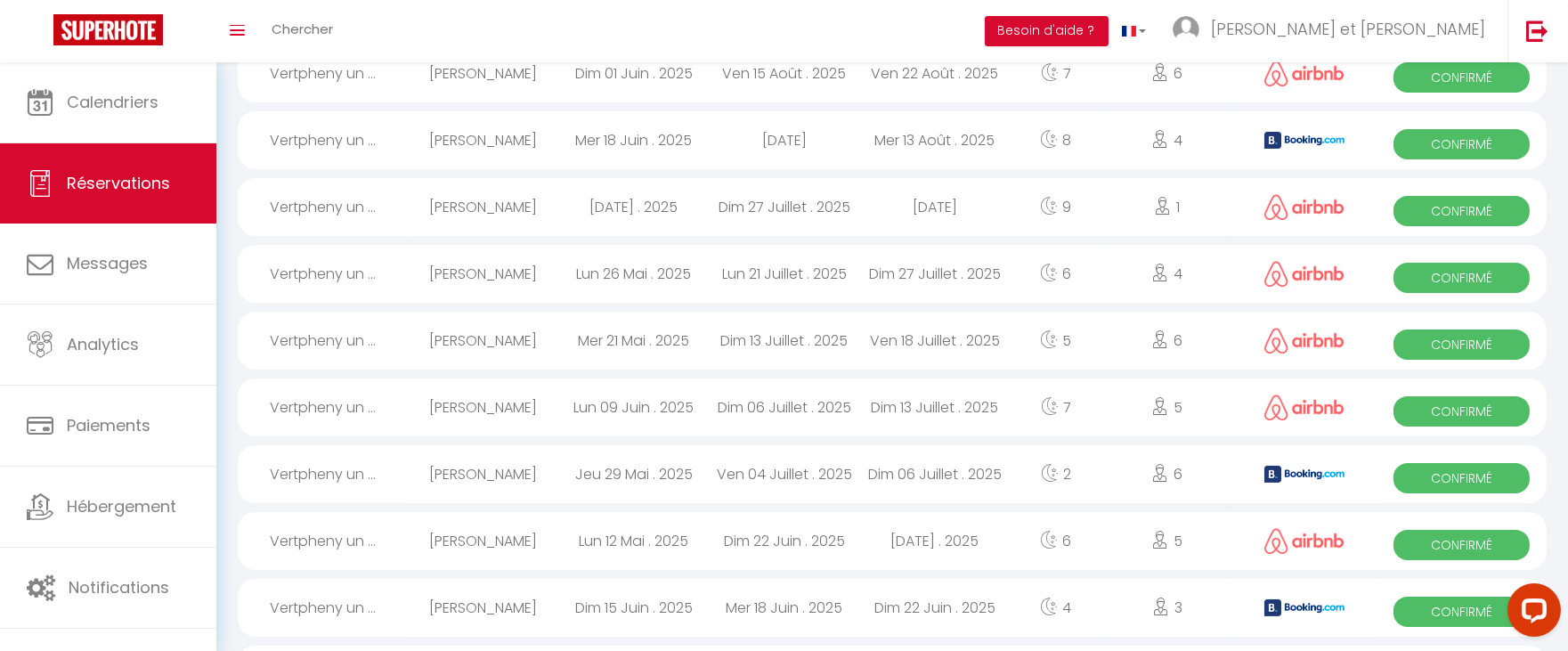 click on "Dim 06 Juillet . 2025" at bounding box center (784, 407) 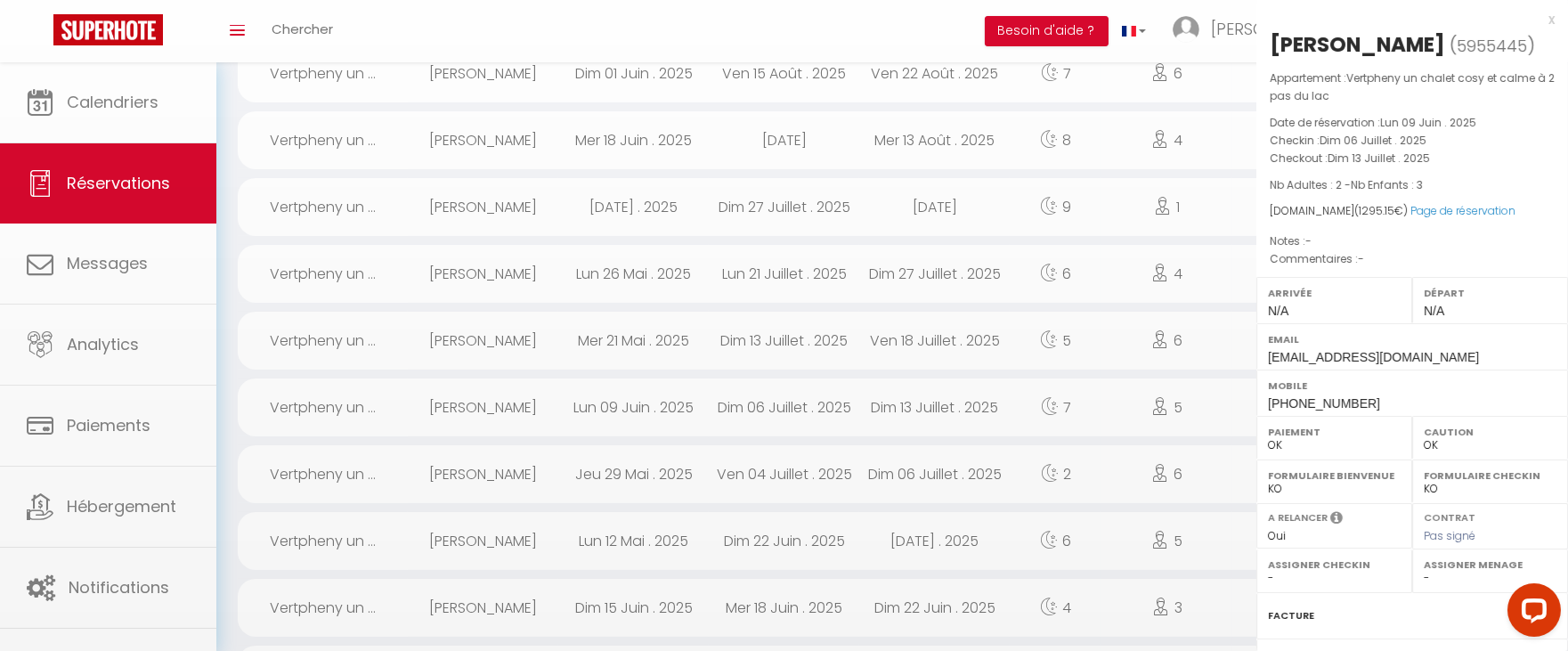 select on "48147" 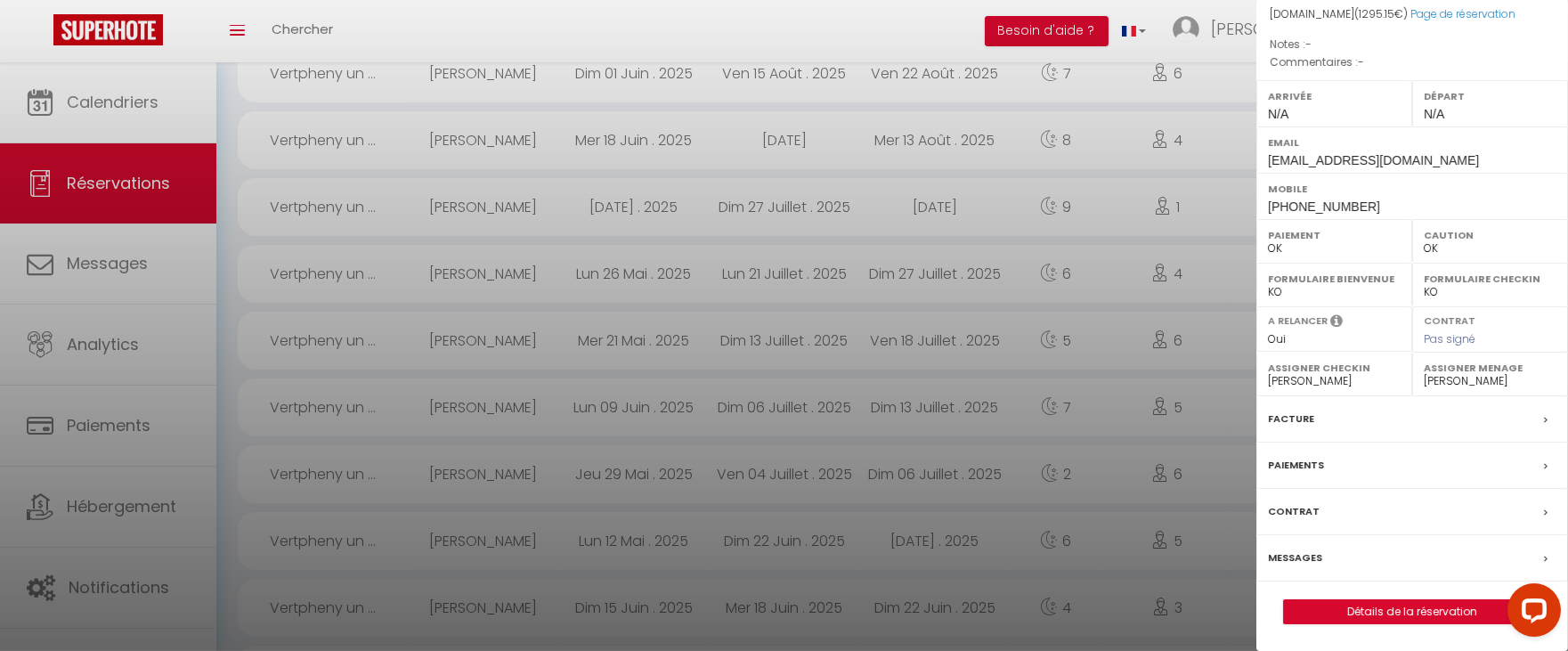 scroll, scrollTop: 226, scrollLeft: 0, axis: vertical 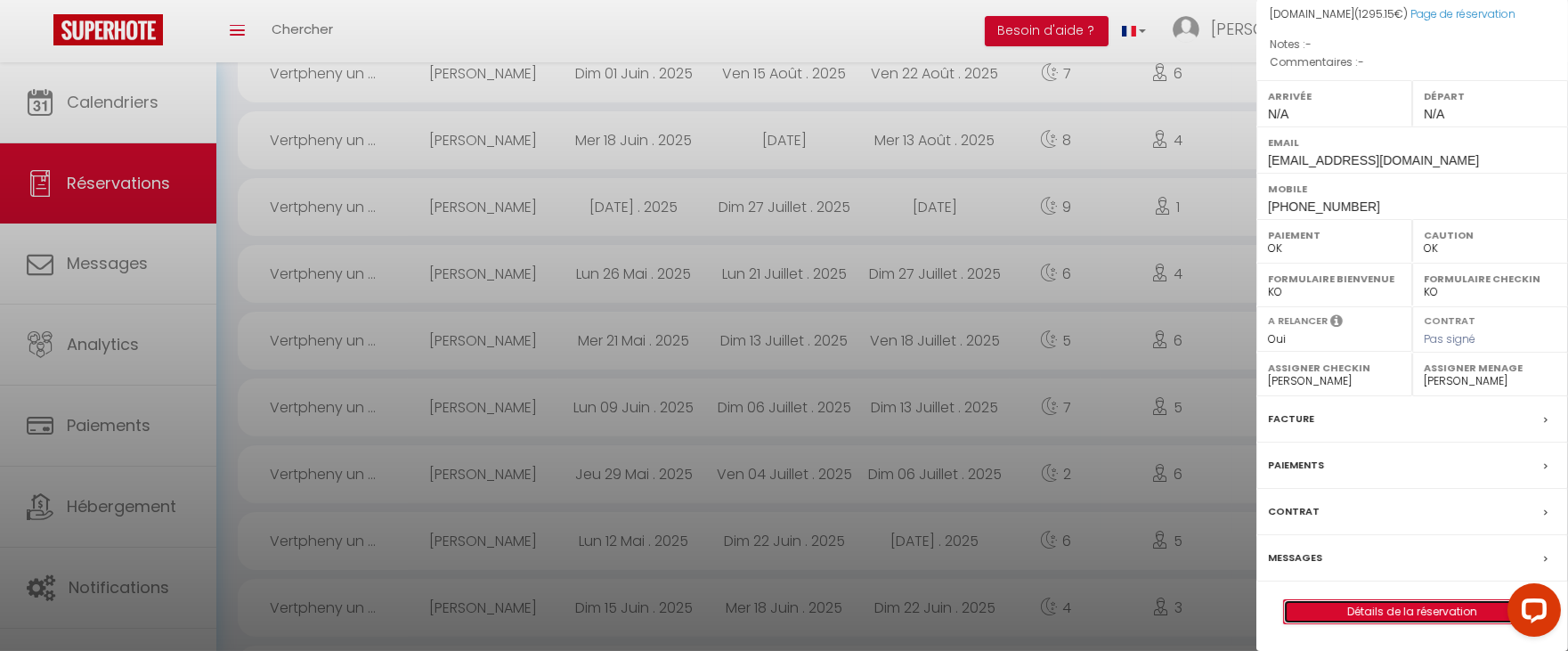 click on "Détails de la réservation" at bounding box center [1412, 612] 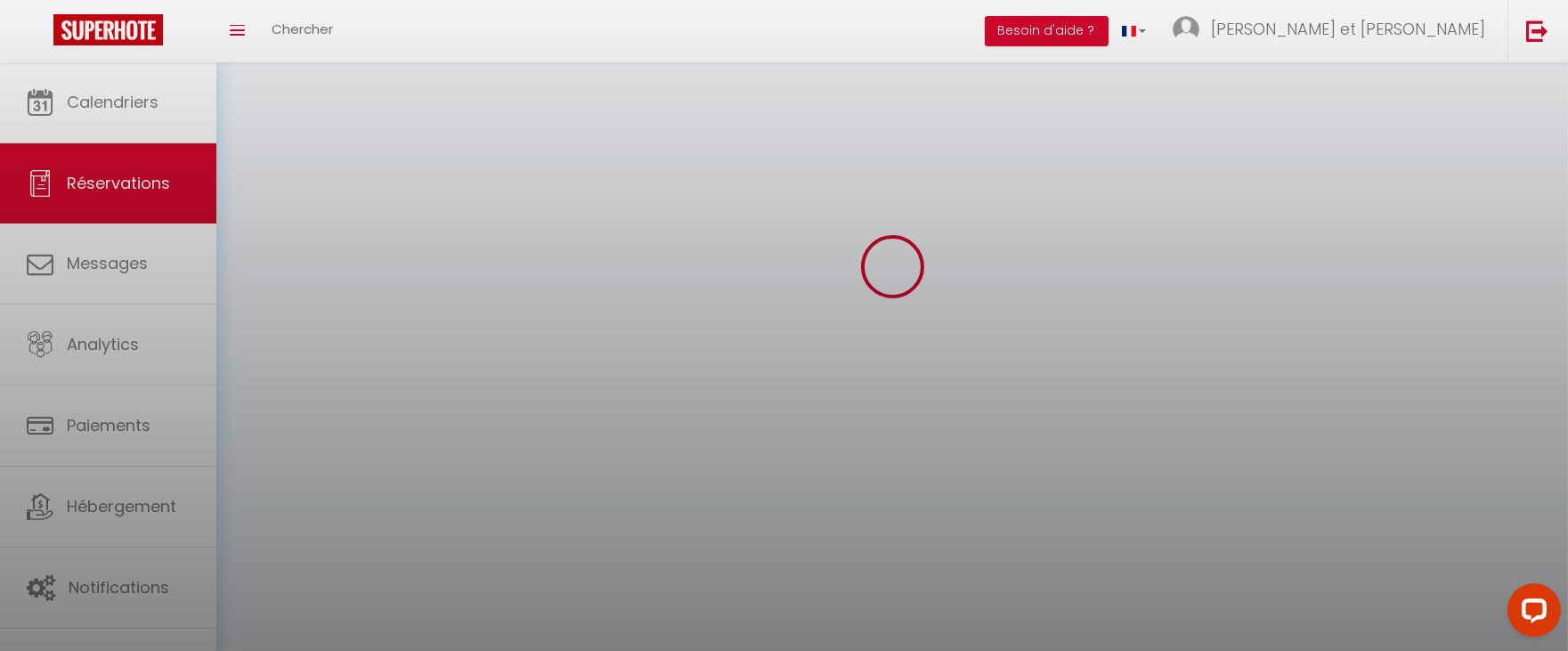 scroll, scrollTop: 0, scrollLeft: 0, axis: both 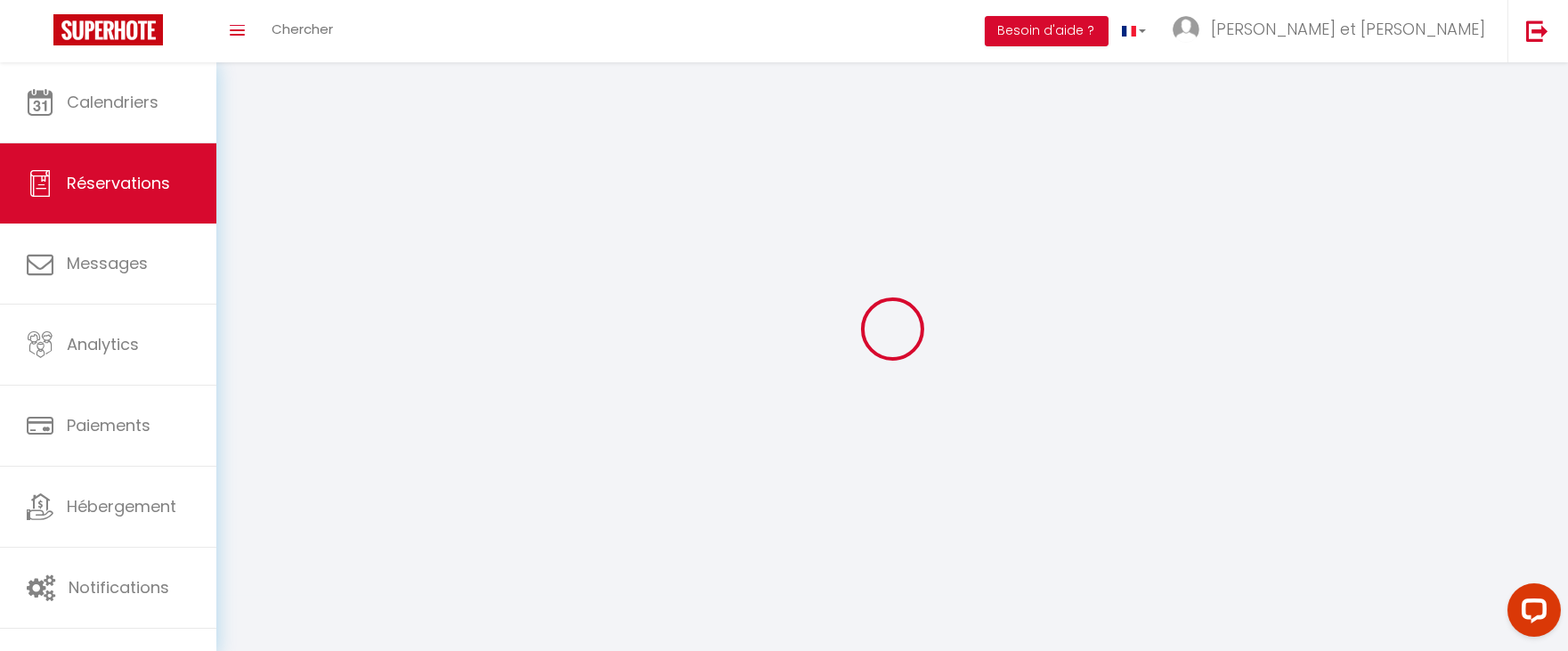 type on "[PERSON_NAME]" 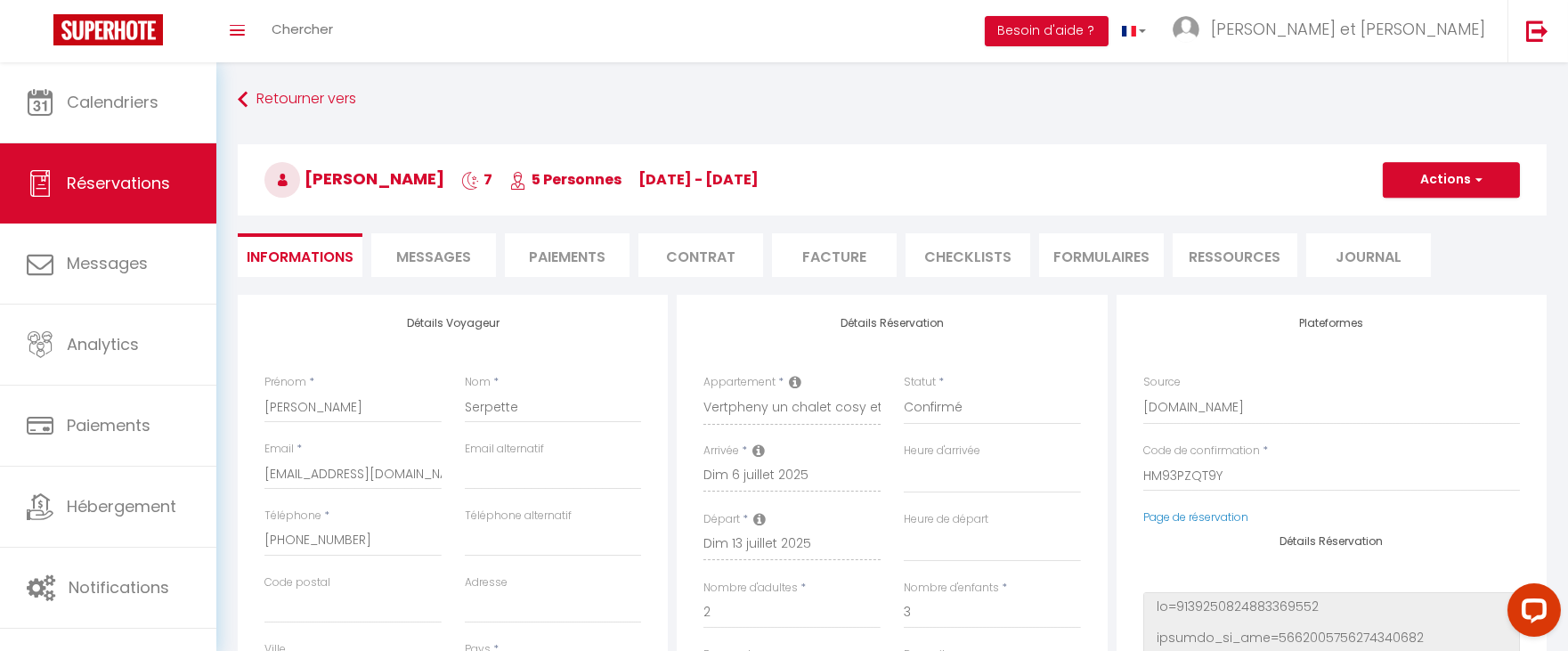 type on "150" 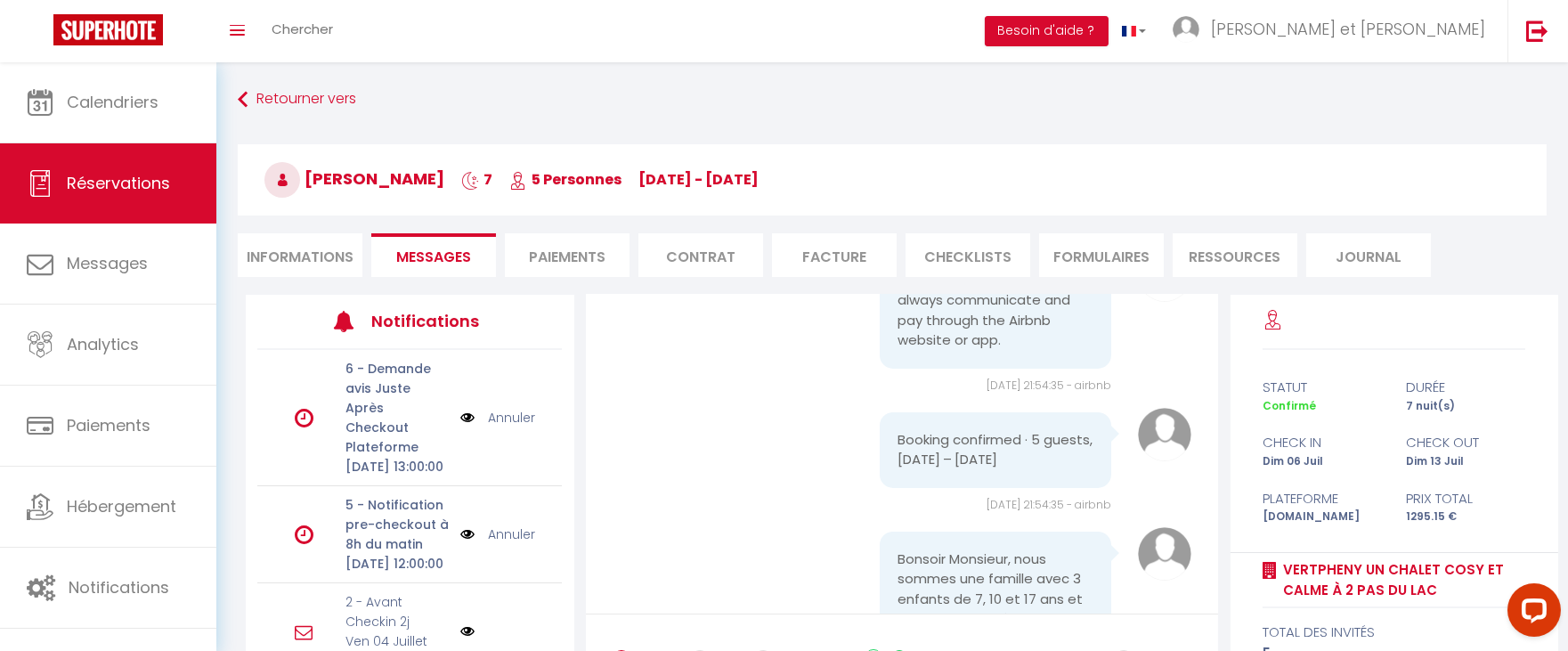 scroll, scrollTop: 297, scrollLeft: 0, axis: vertical 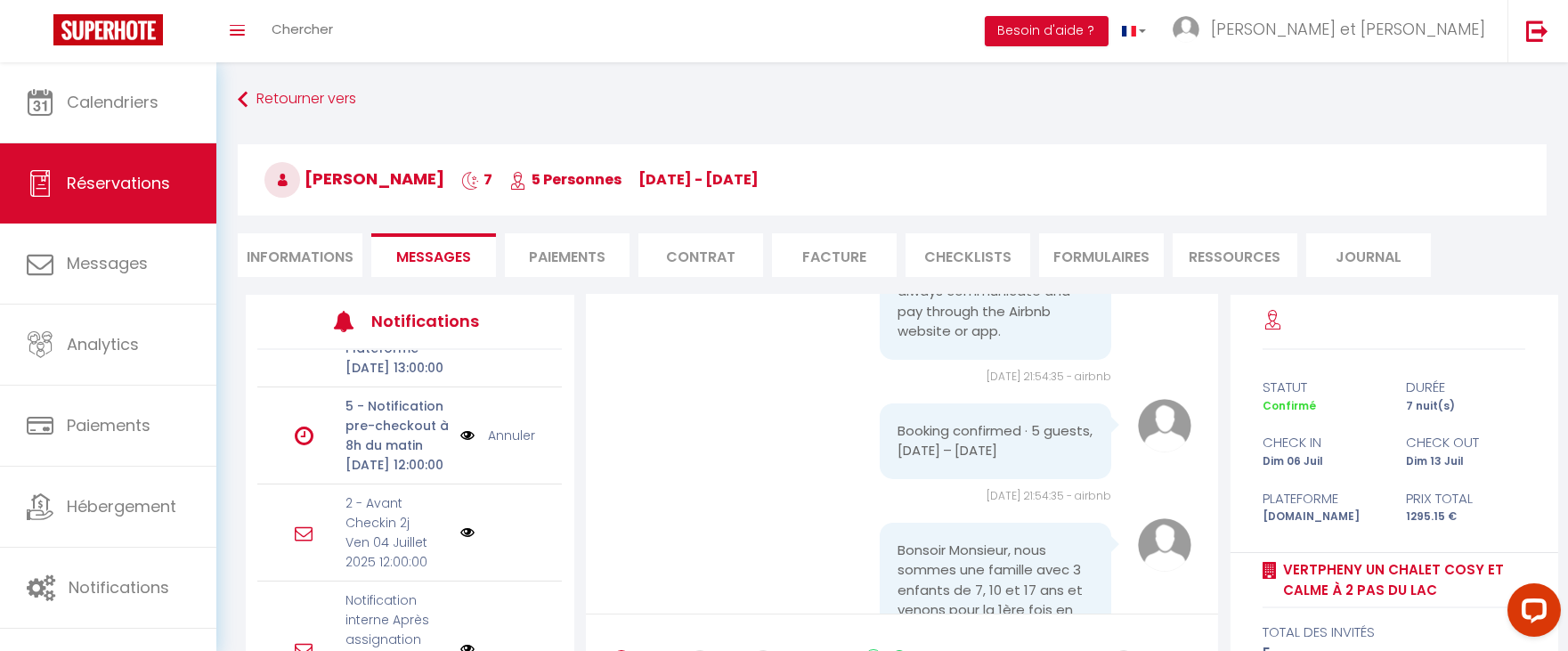 click at bounding box center (467, 435) 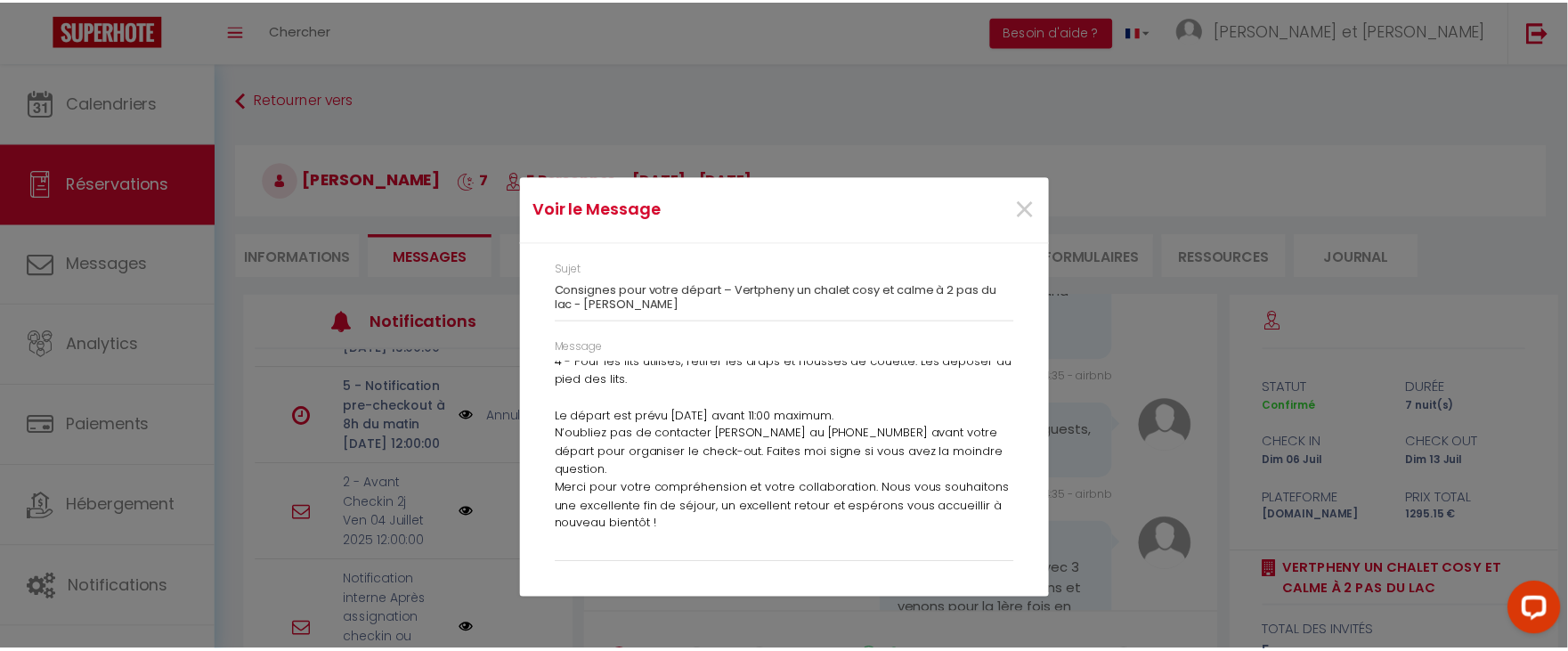 scroll, scrollTop: 263, scrollLeft: 0, axis: vertical 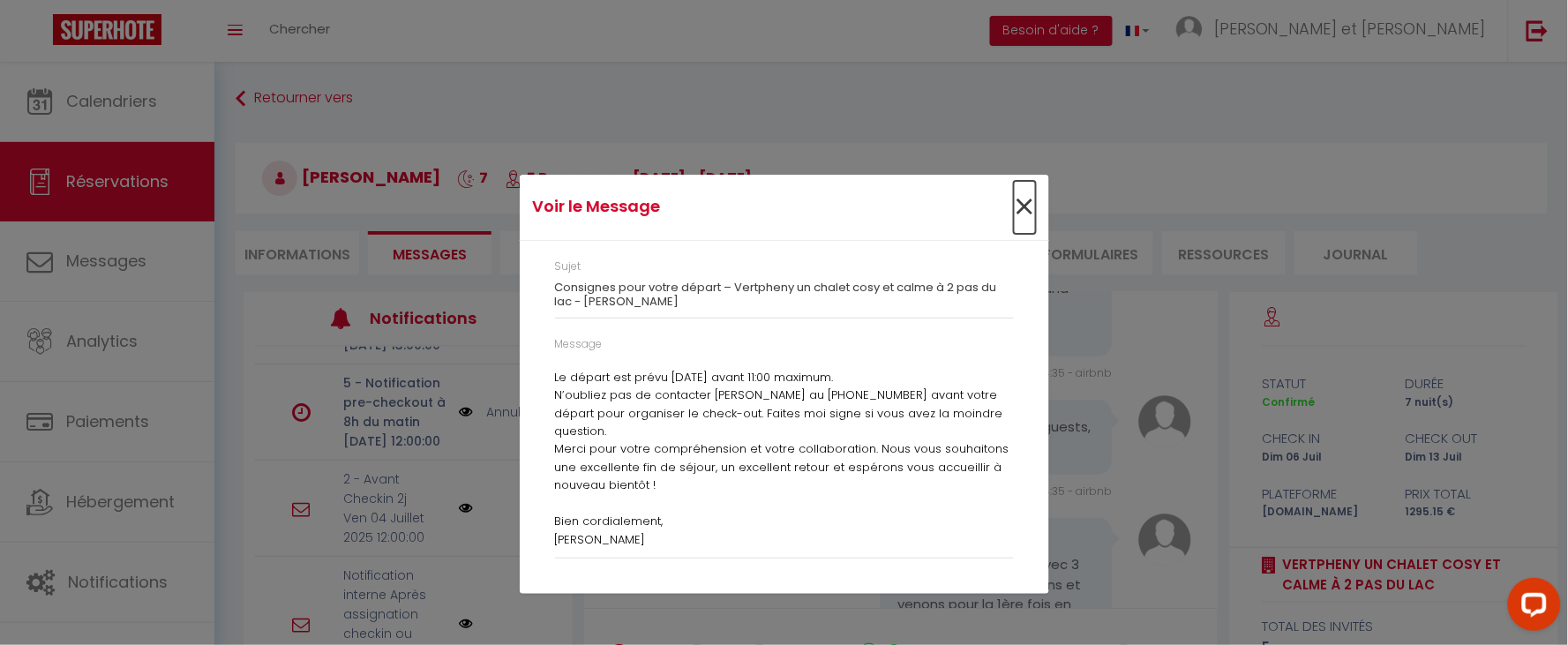 click on "×" at bounding box center [1024, 207] 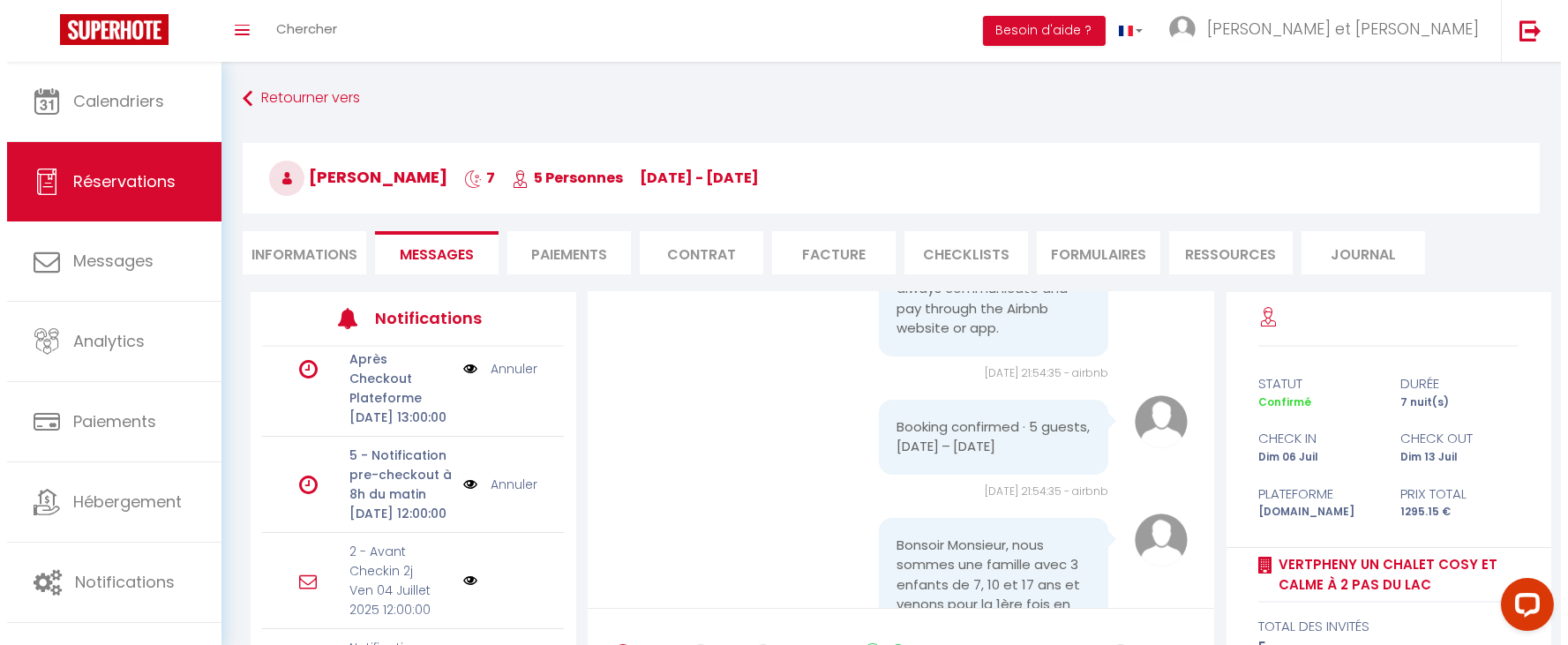 scroll, scrollTop: 0, scrollLeft: 0, axis: both 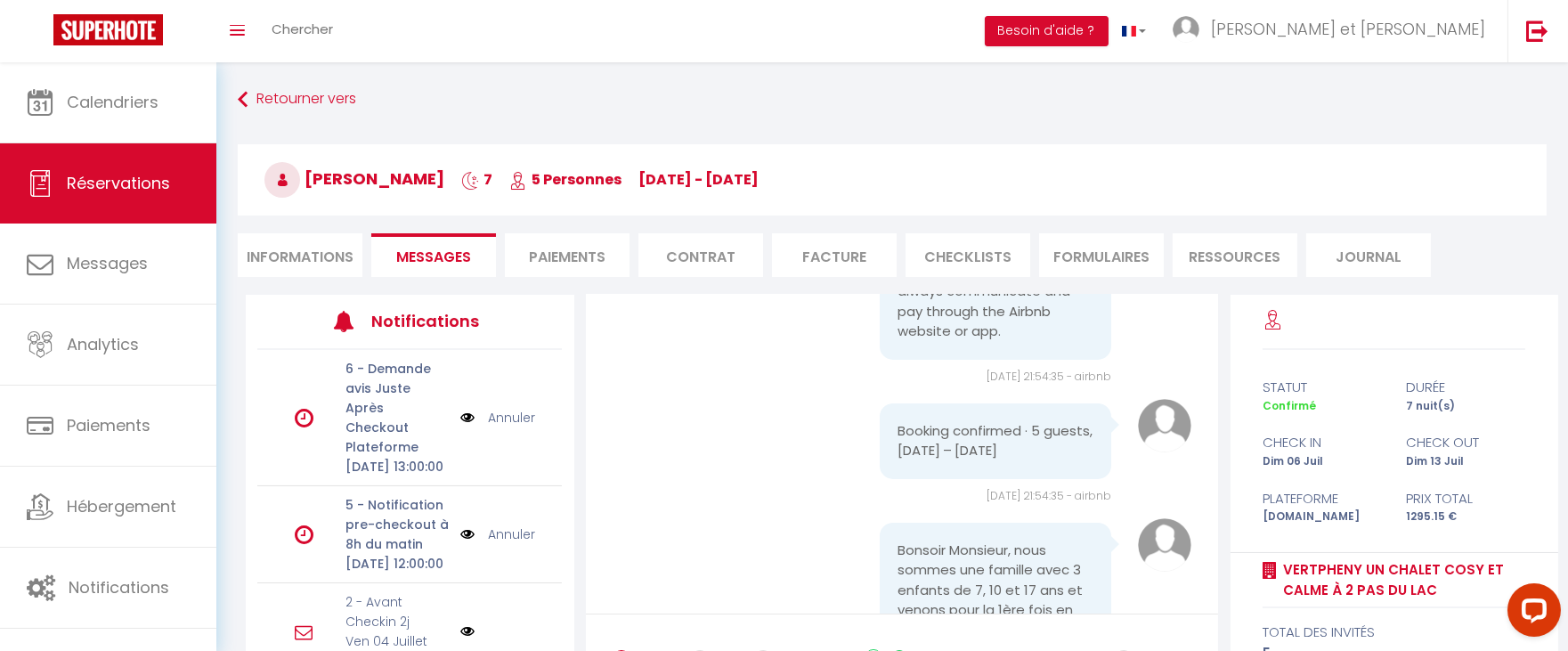 click at bounding box center (467, 418) 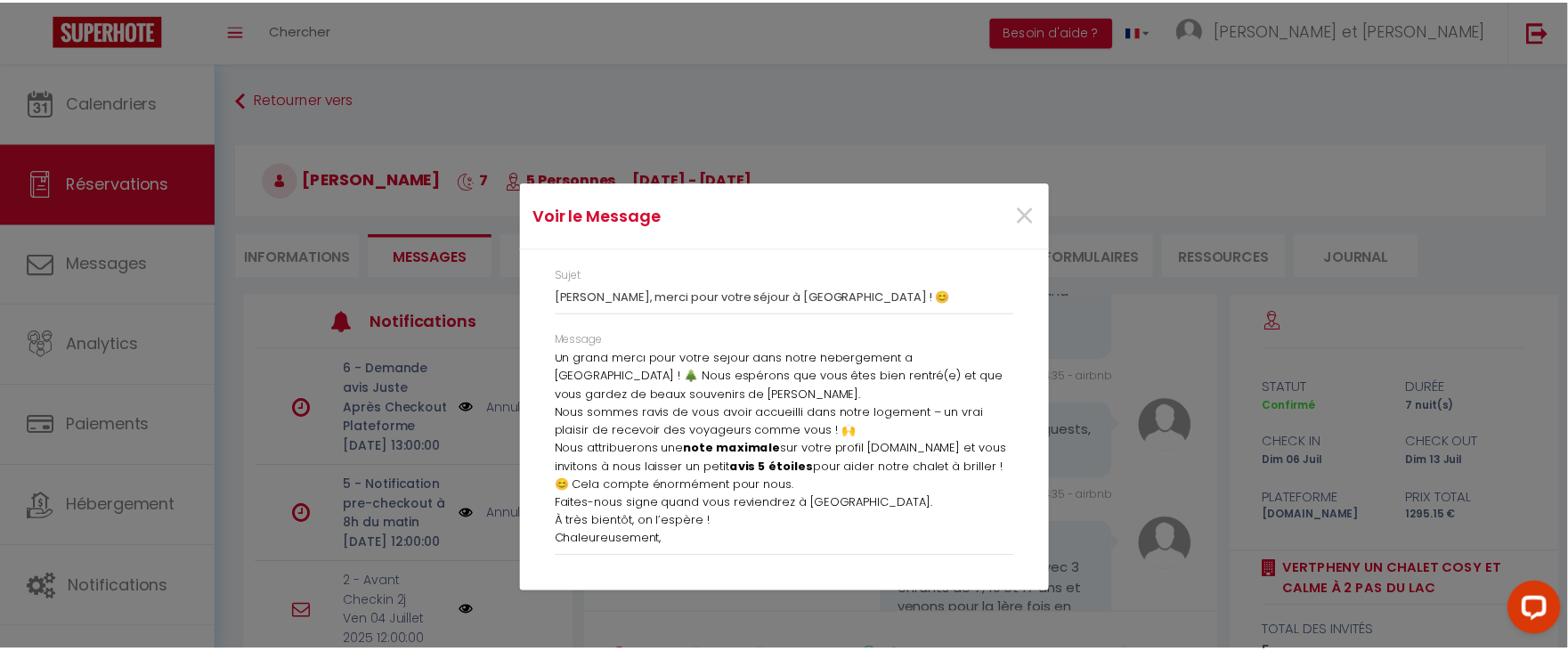 scroll, scrollTop: 45, scrollLeft: 0, axis: vertical 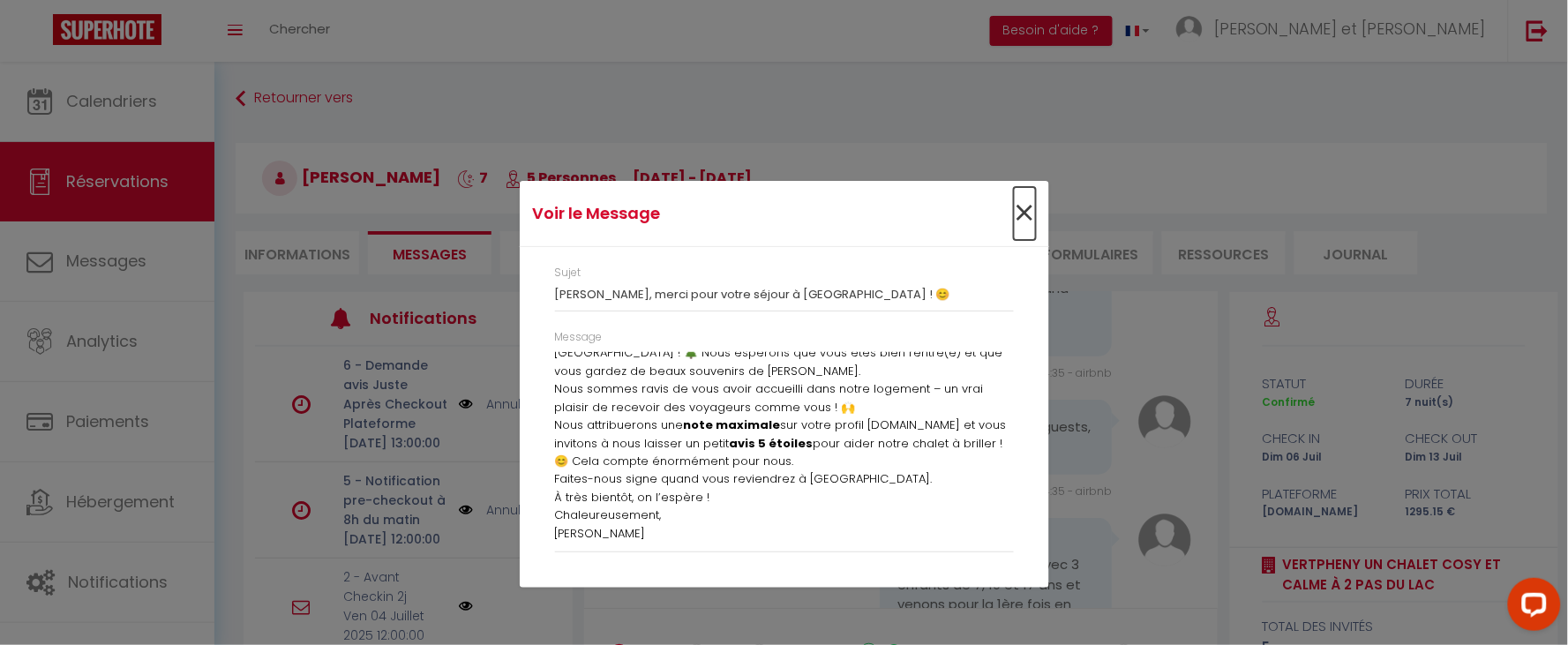 click on "×" at bounding box center [1024, 214] 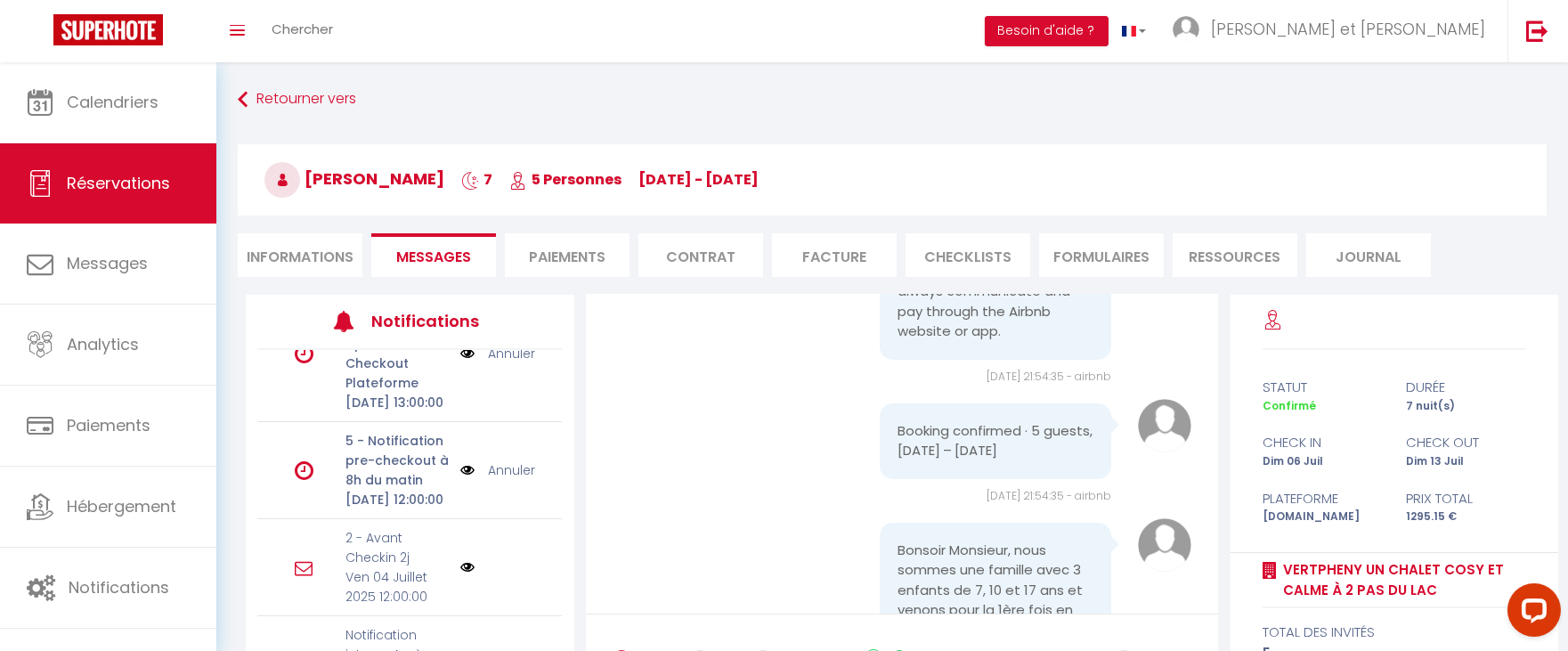 scroll, scrollTop: 99, scrollLeft: 0, axis: vertical 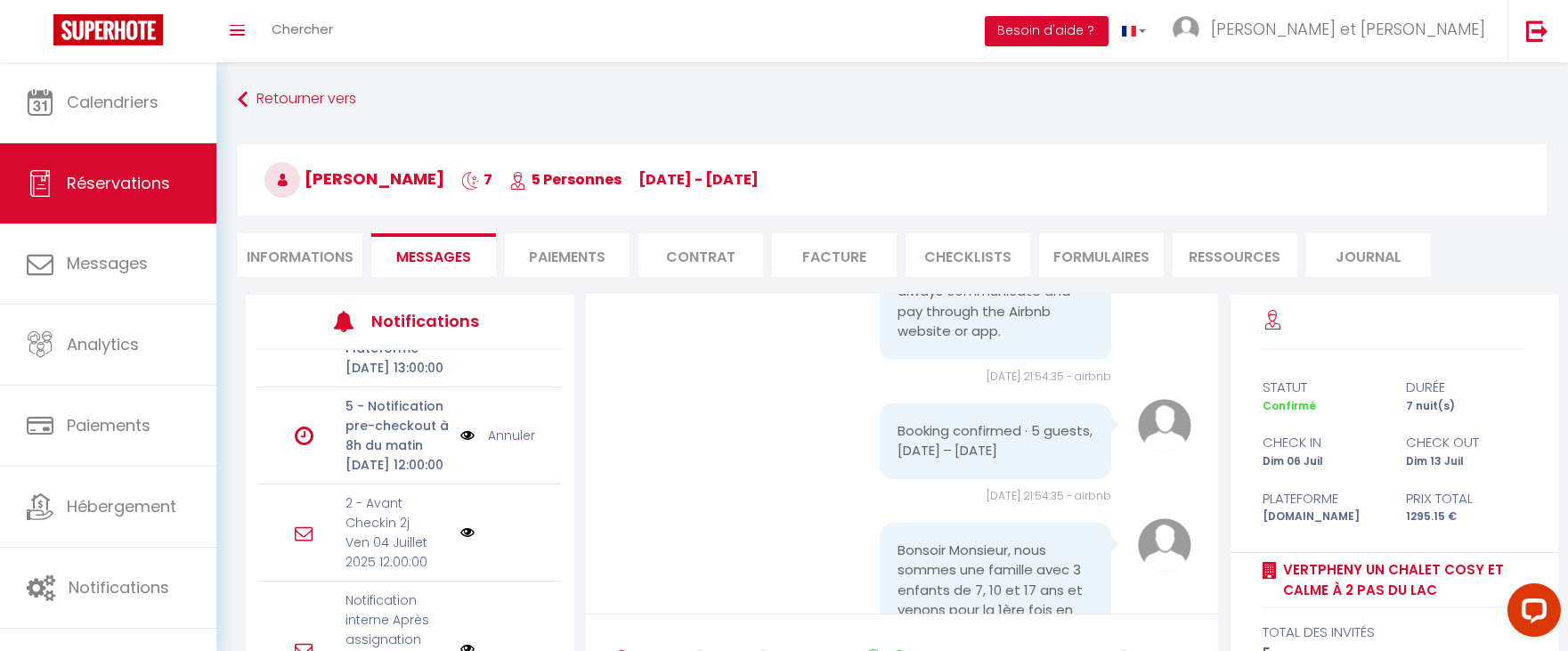 click on "Paiements" at bounding box center (567, 255) 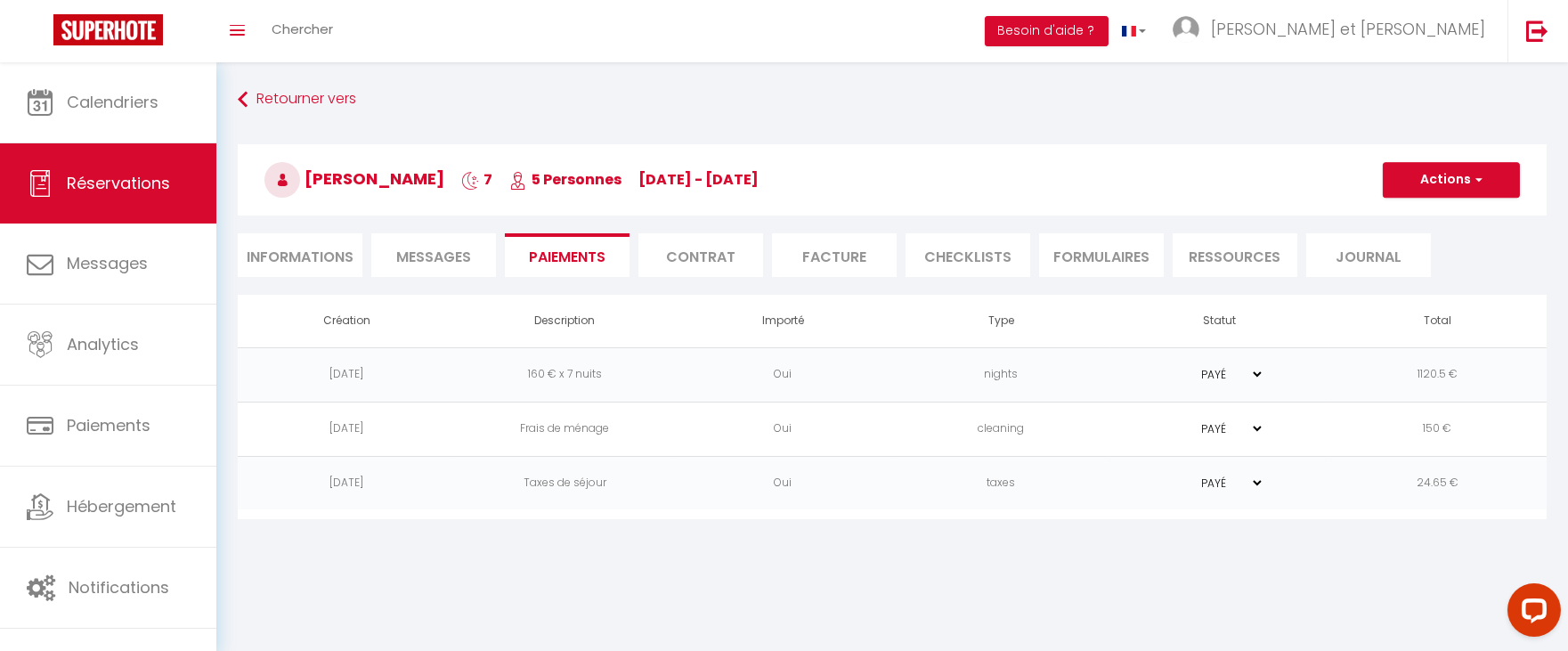 click on "Contrat" at bounding box center (701, 255) 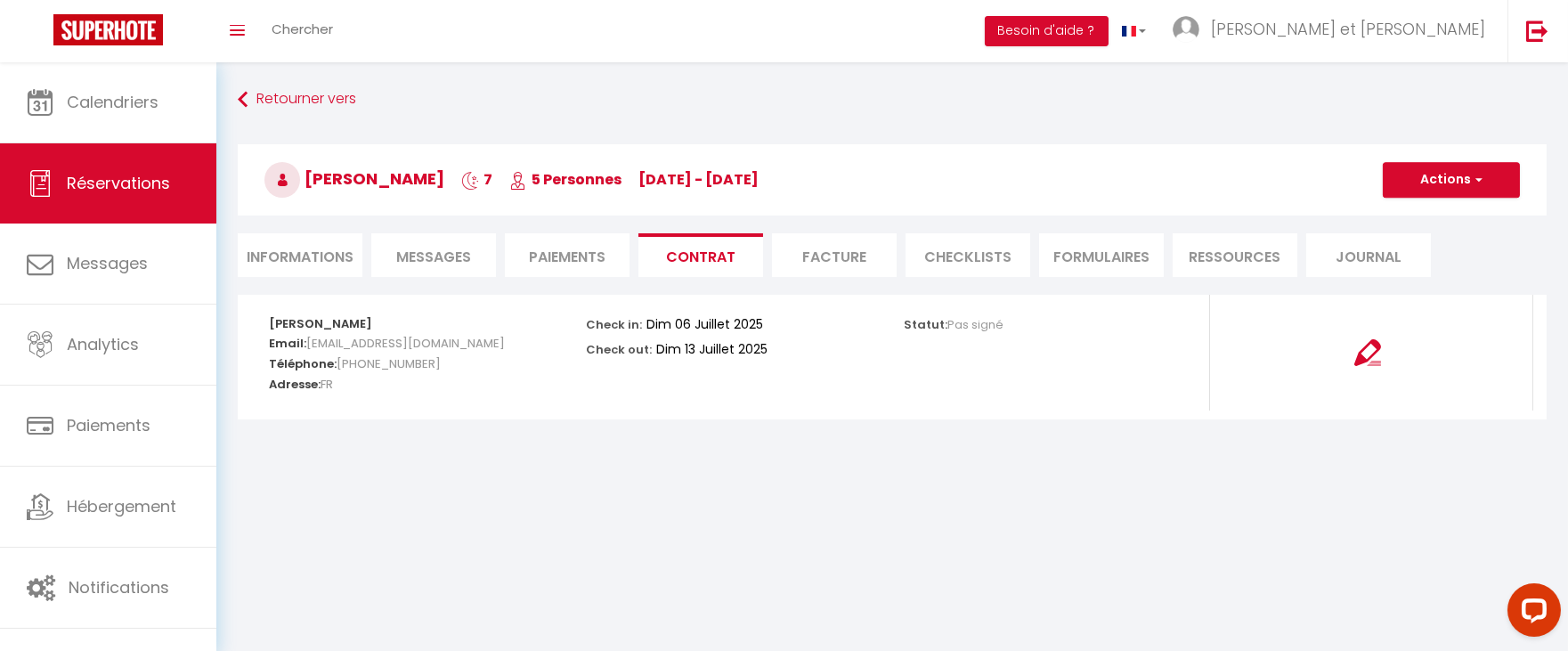 click on "Facture" at bounding box center (834, 255) 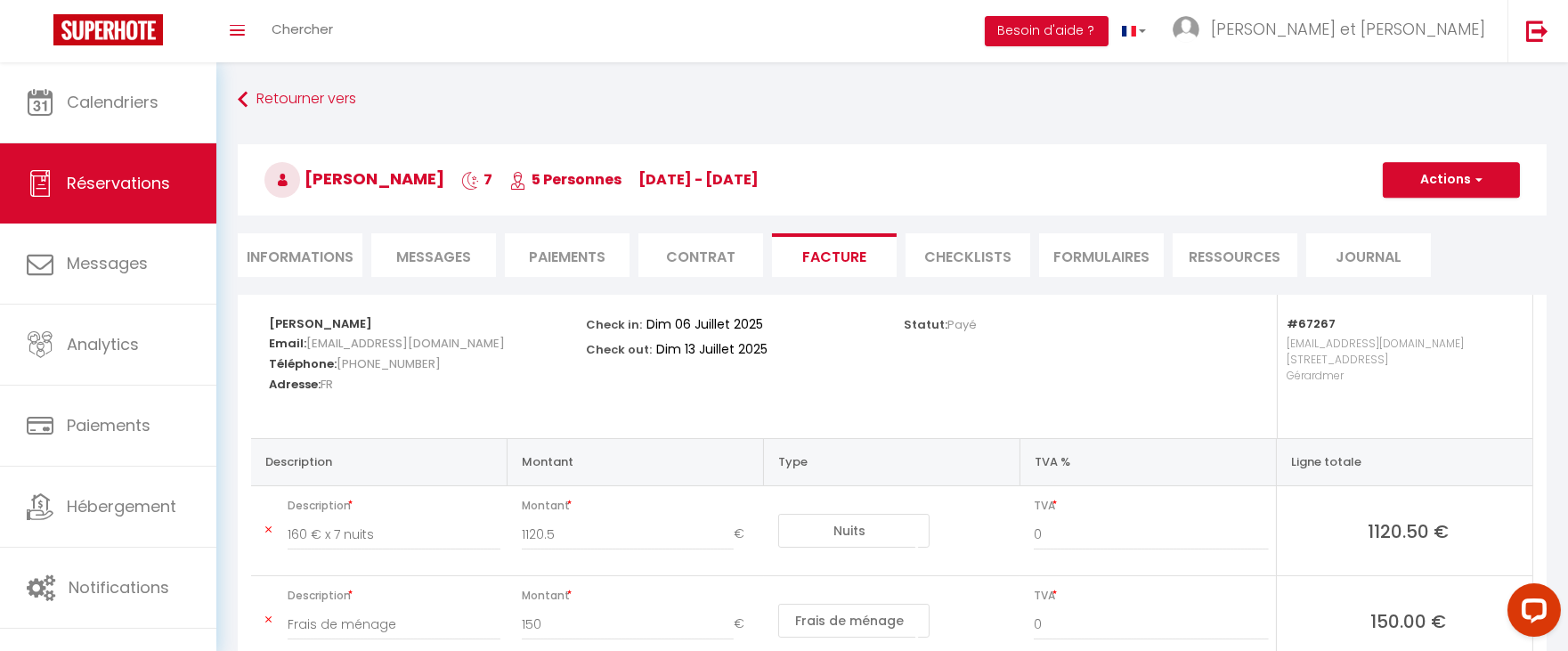 click on "CHECKLISTS" at bounding box center [968, 255] 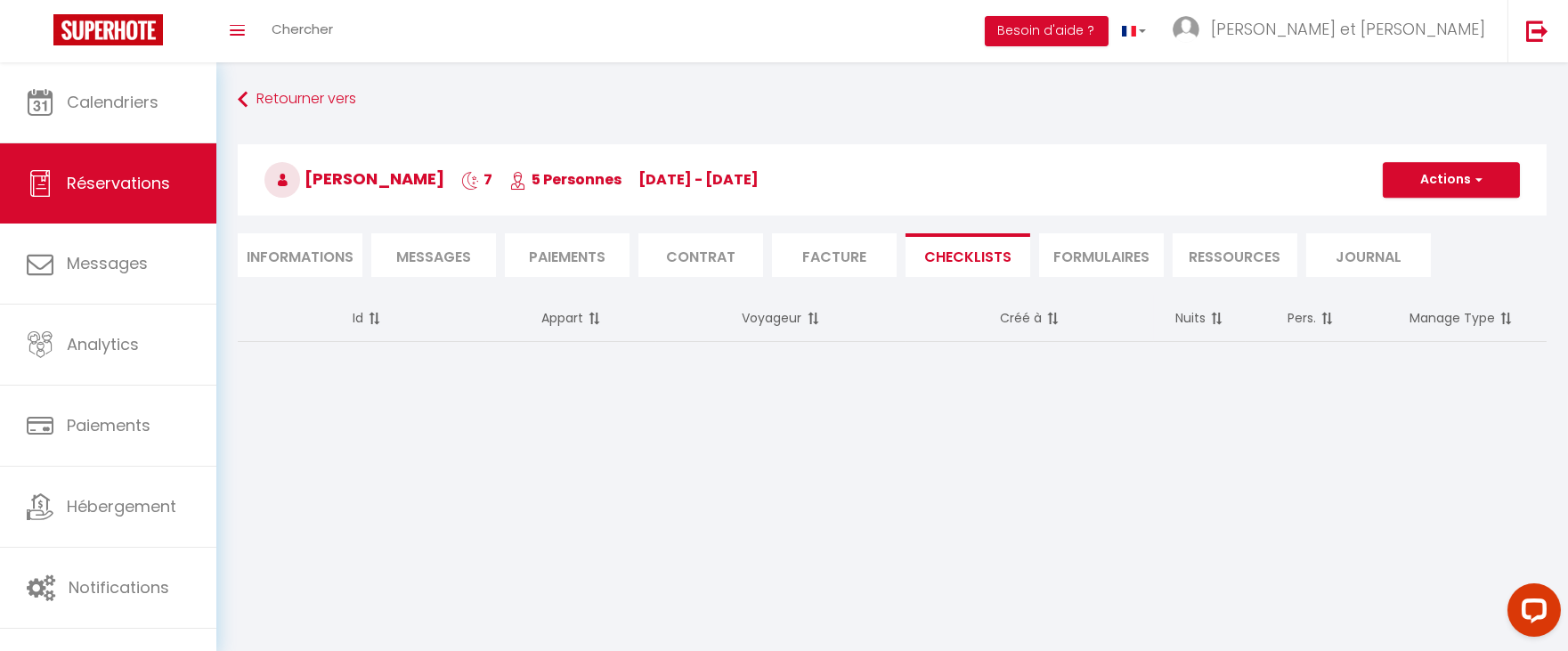 click on "FORMULAIRES" at bounding box center [1101, 255] 